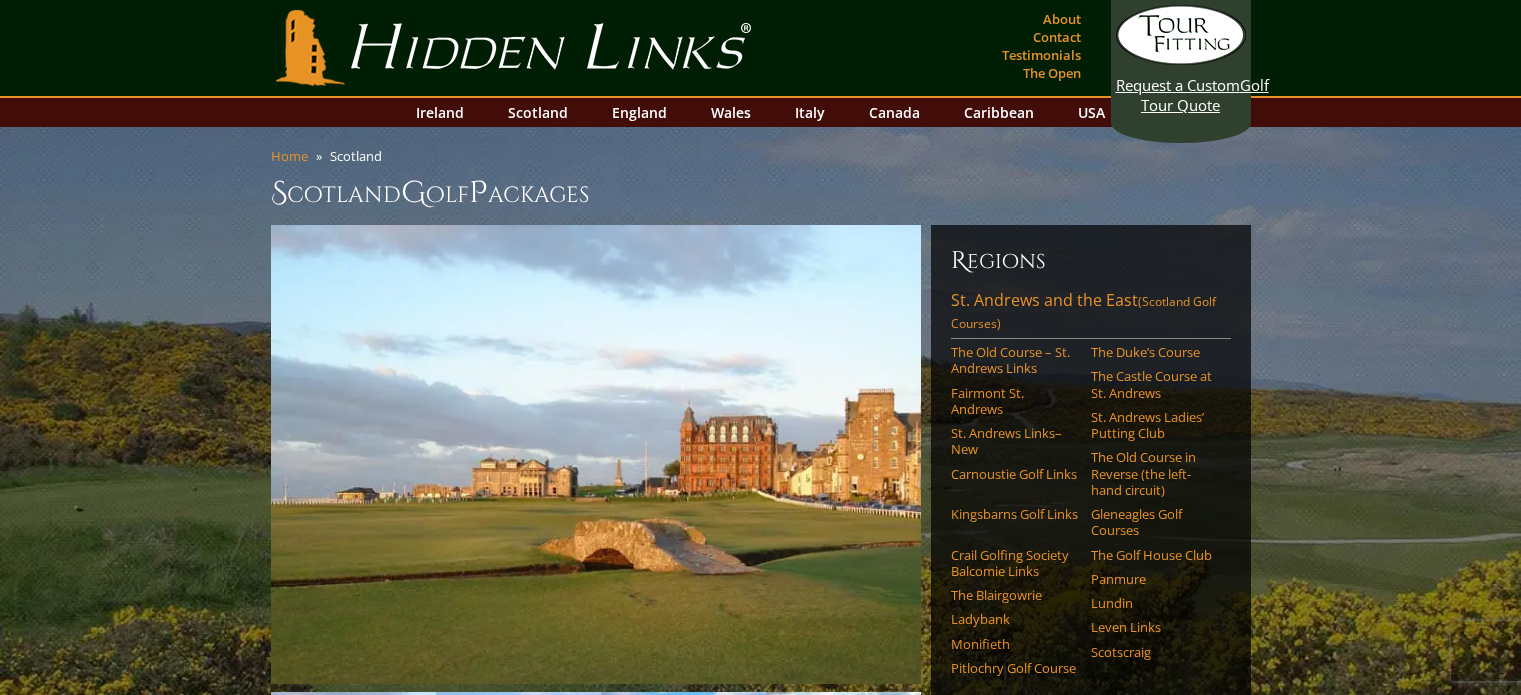 scroll, scrollTop: 0, scrollLeft: 0, axis: both 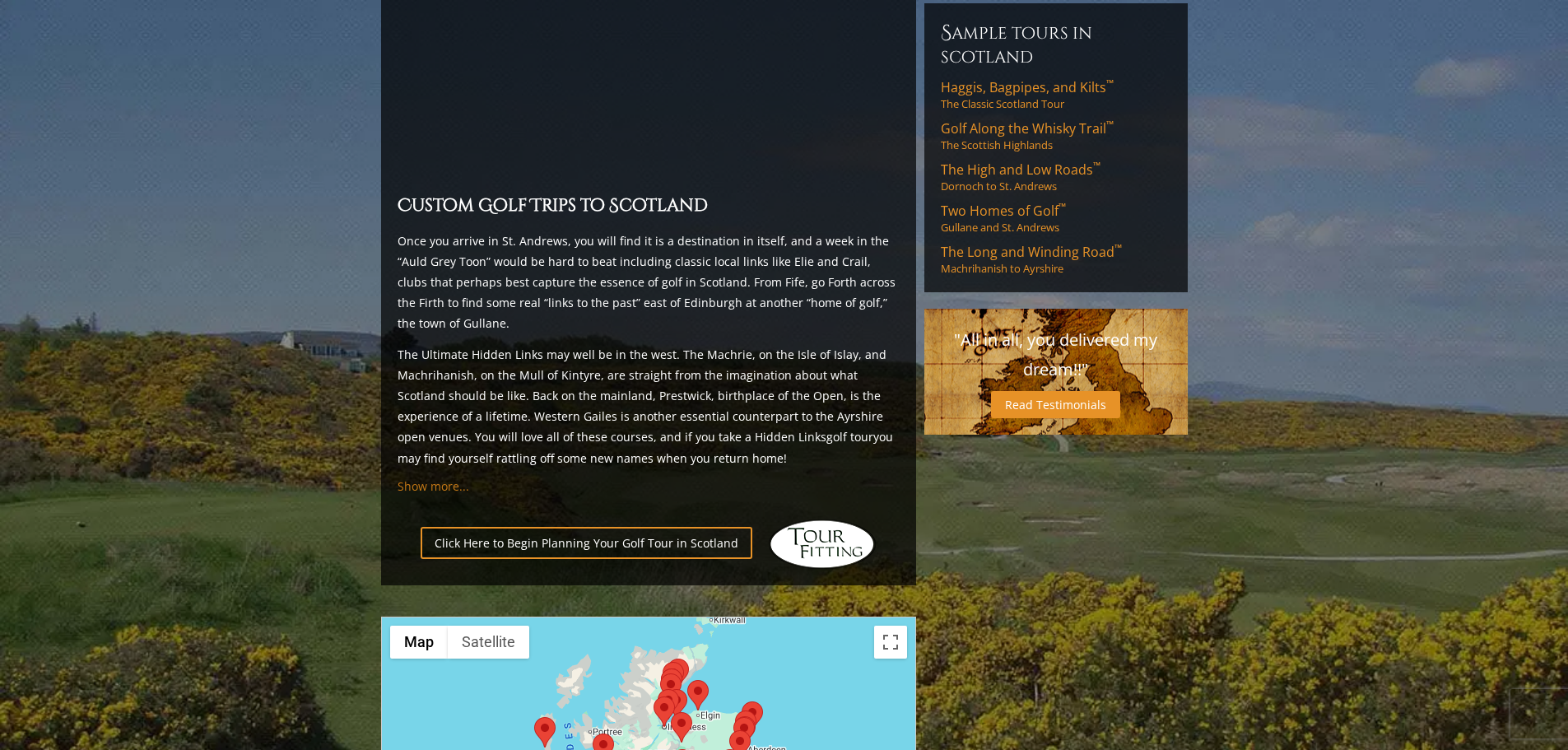 click on "Show more..." at bounding box center [433, 486] 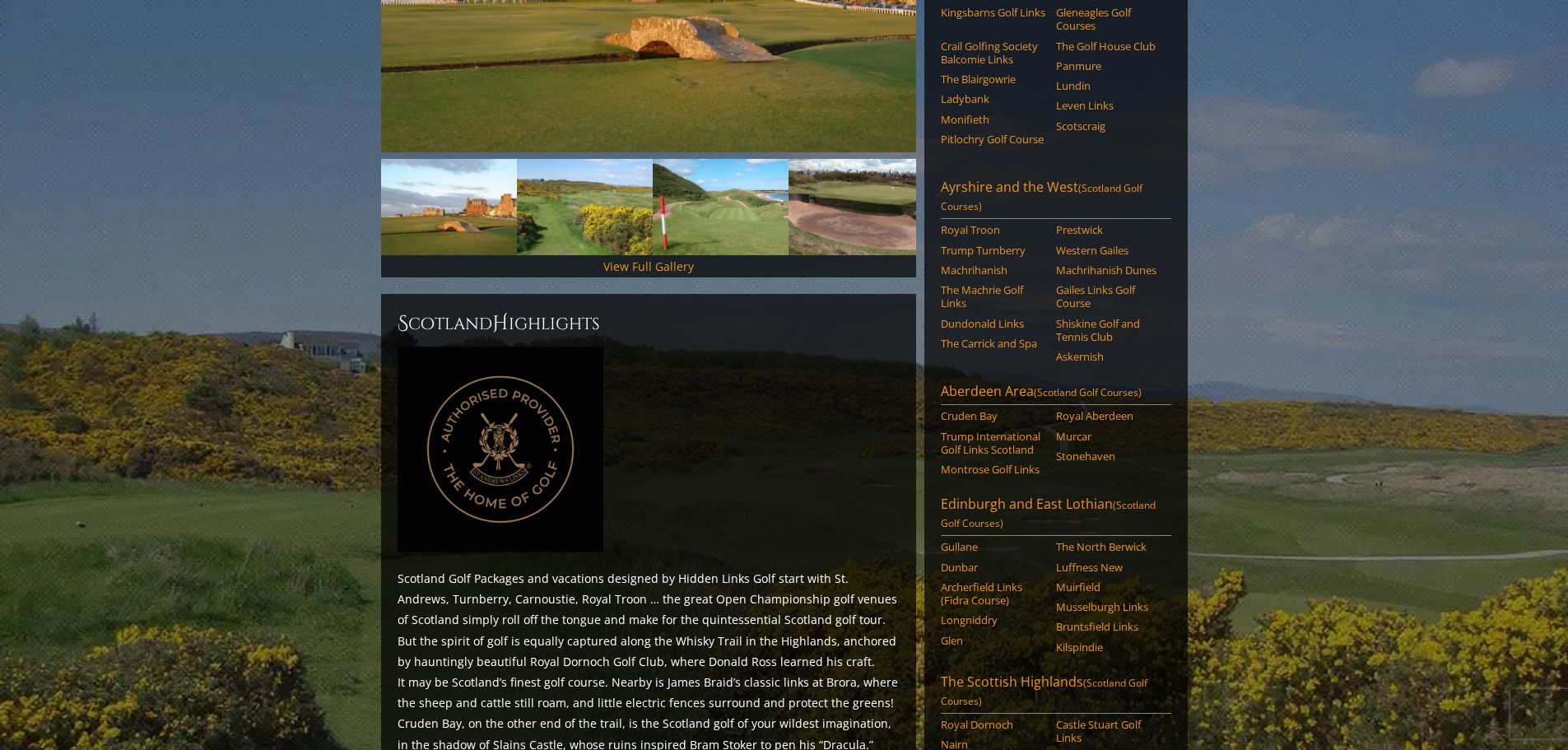 scroll, scrollTop: 412, scrollLeft: 0, axis: vertical 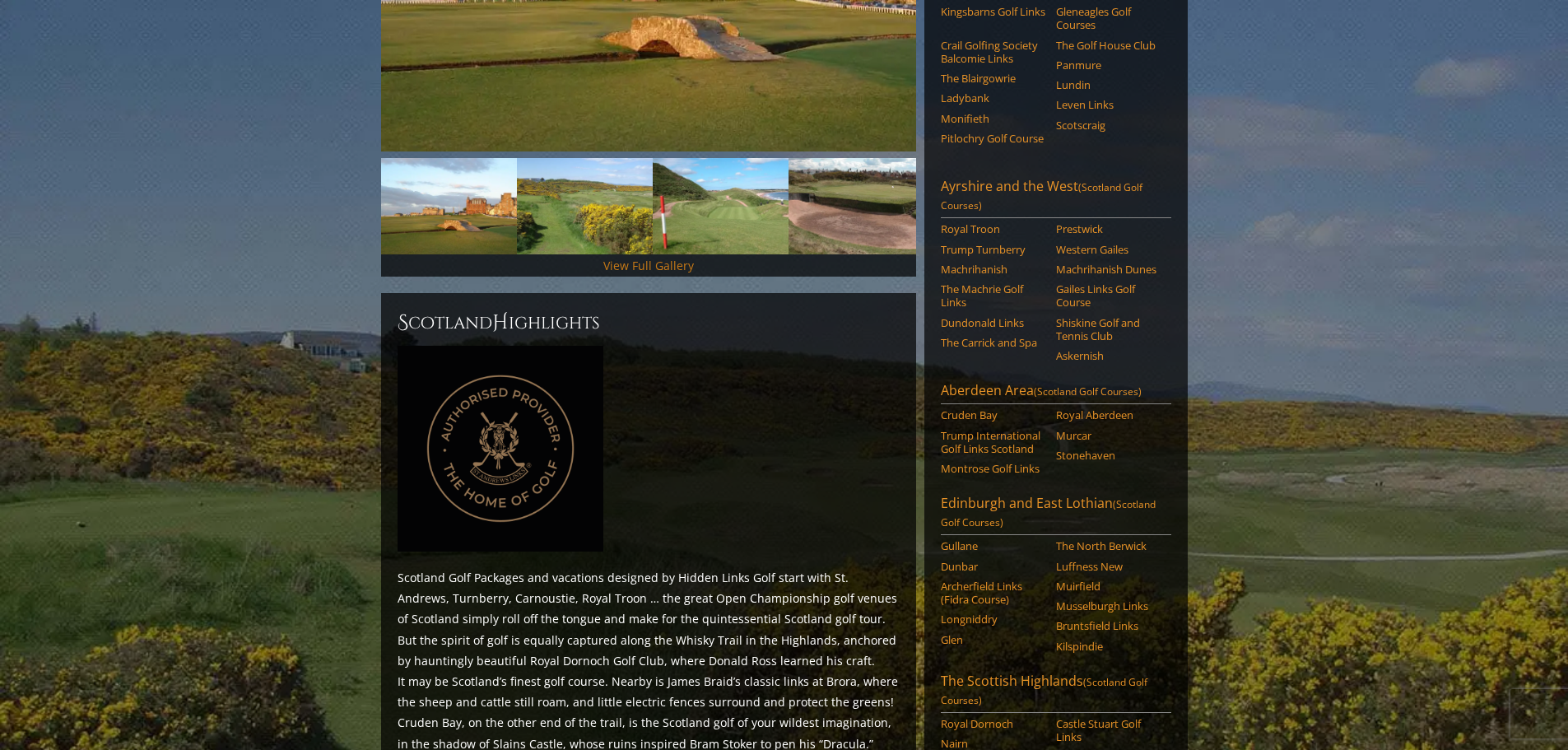 click on "View Full Gallery" at bounding box center [649, 265] 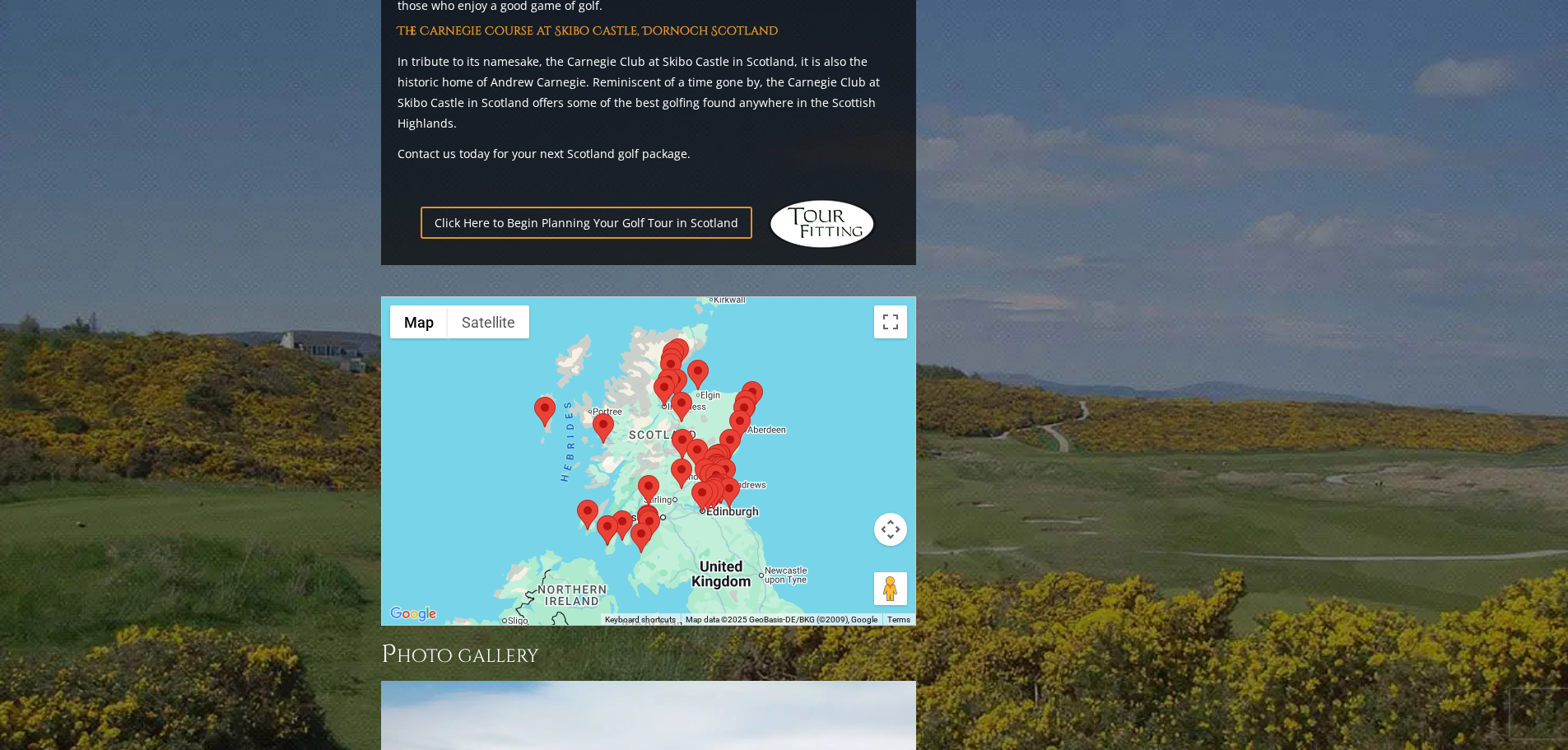 scroll, scrollTop: 8568, scrollLeft: 0, axis: vertical 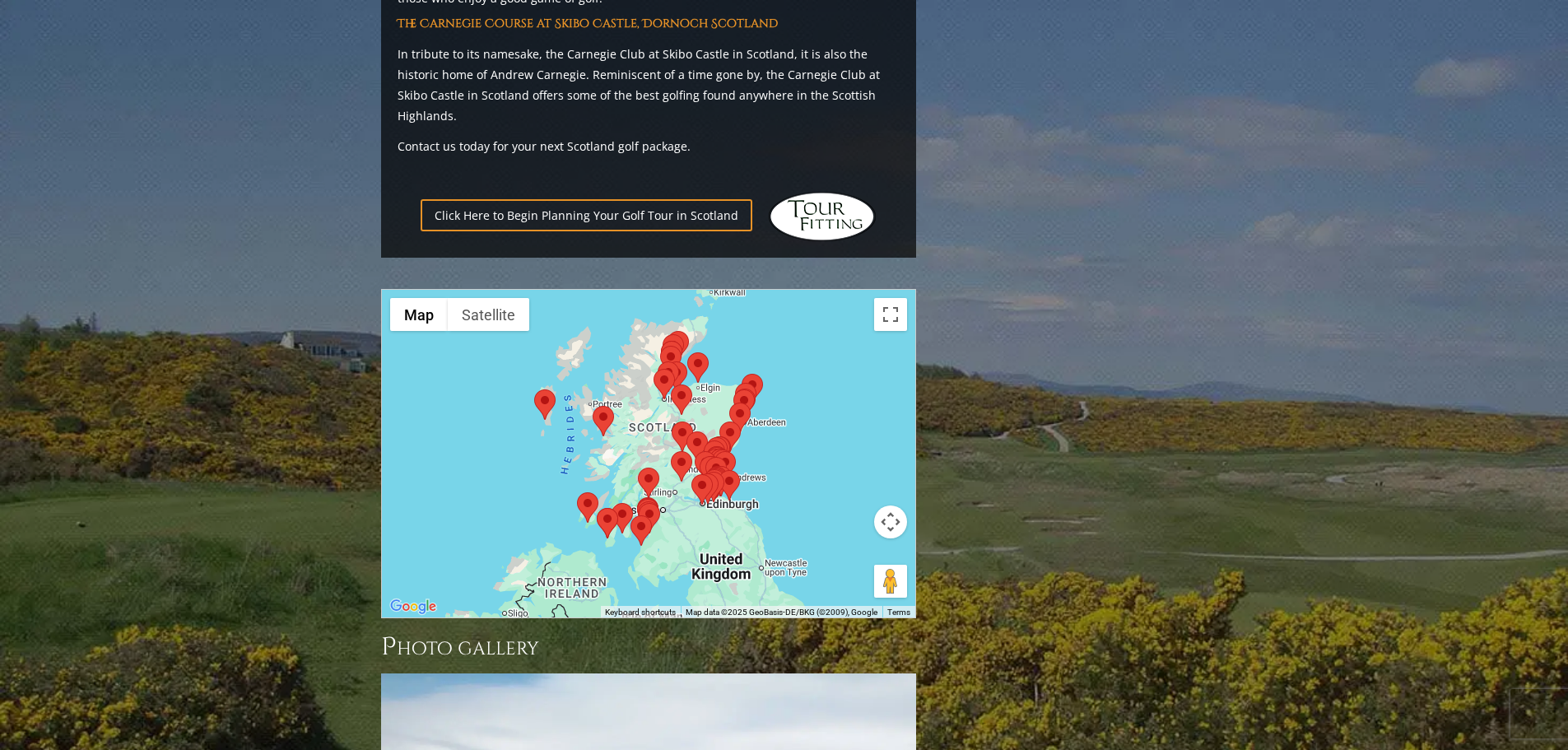 click at bounding box center [534, 389] 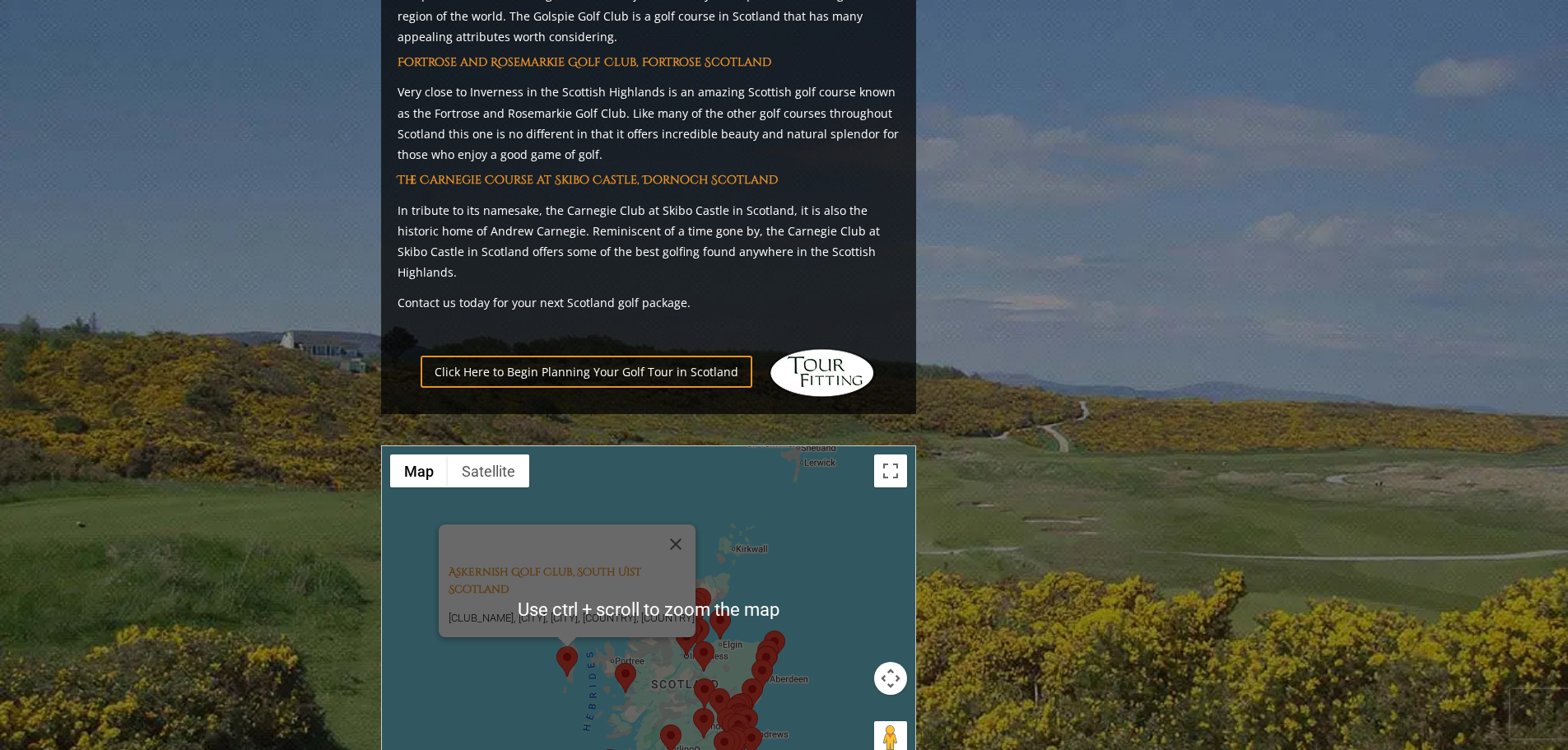 scroll, scrollTop: 8403, scrollLeft: 0, axis: vertical 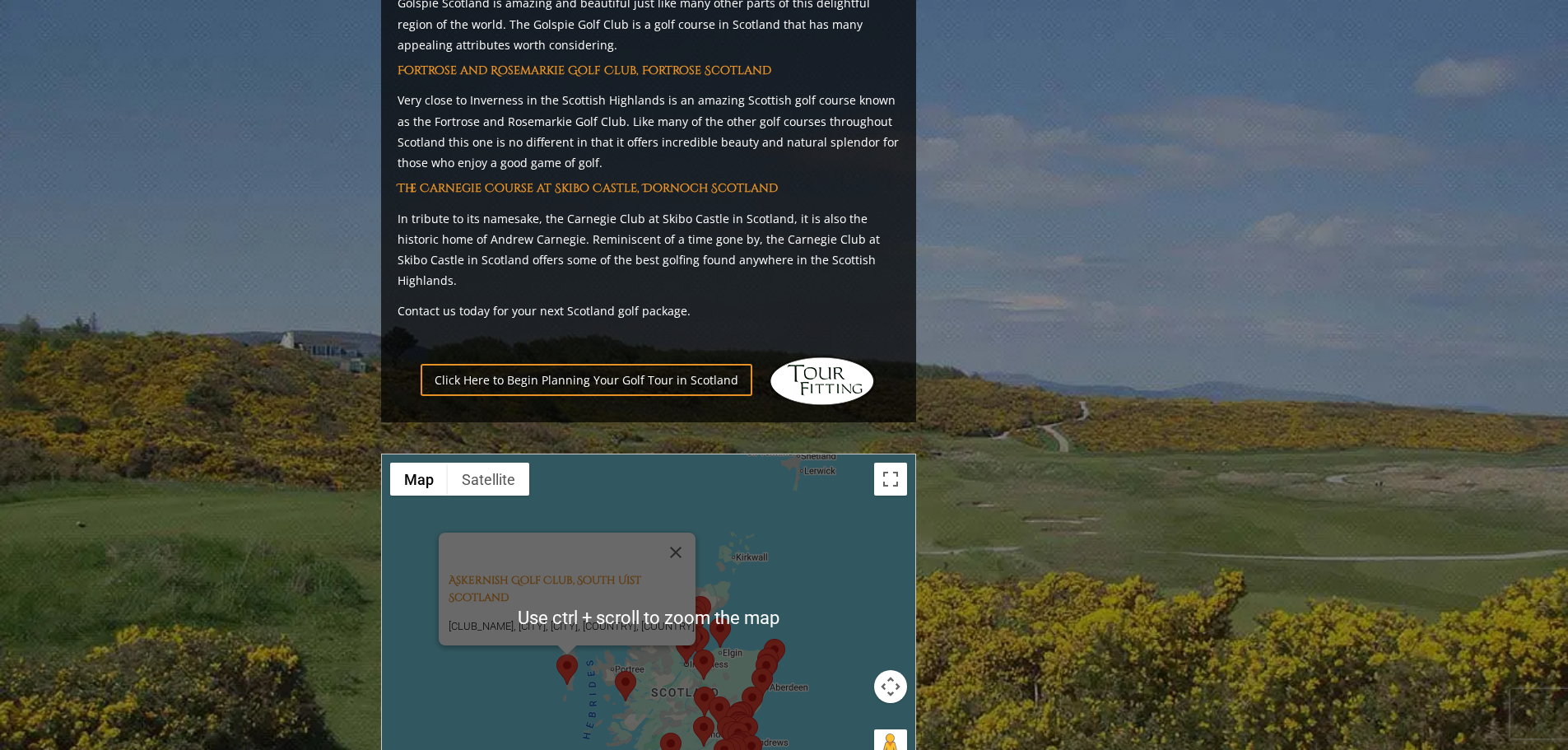click on "[CLUB_NAME], [CITY] [COUNTRY]
[CLUB_NAME], [CITY], [CITY], [COUNTRY], [COUNTRY]" at bounding box center [649, 618] 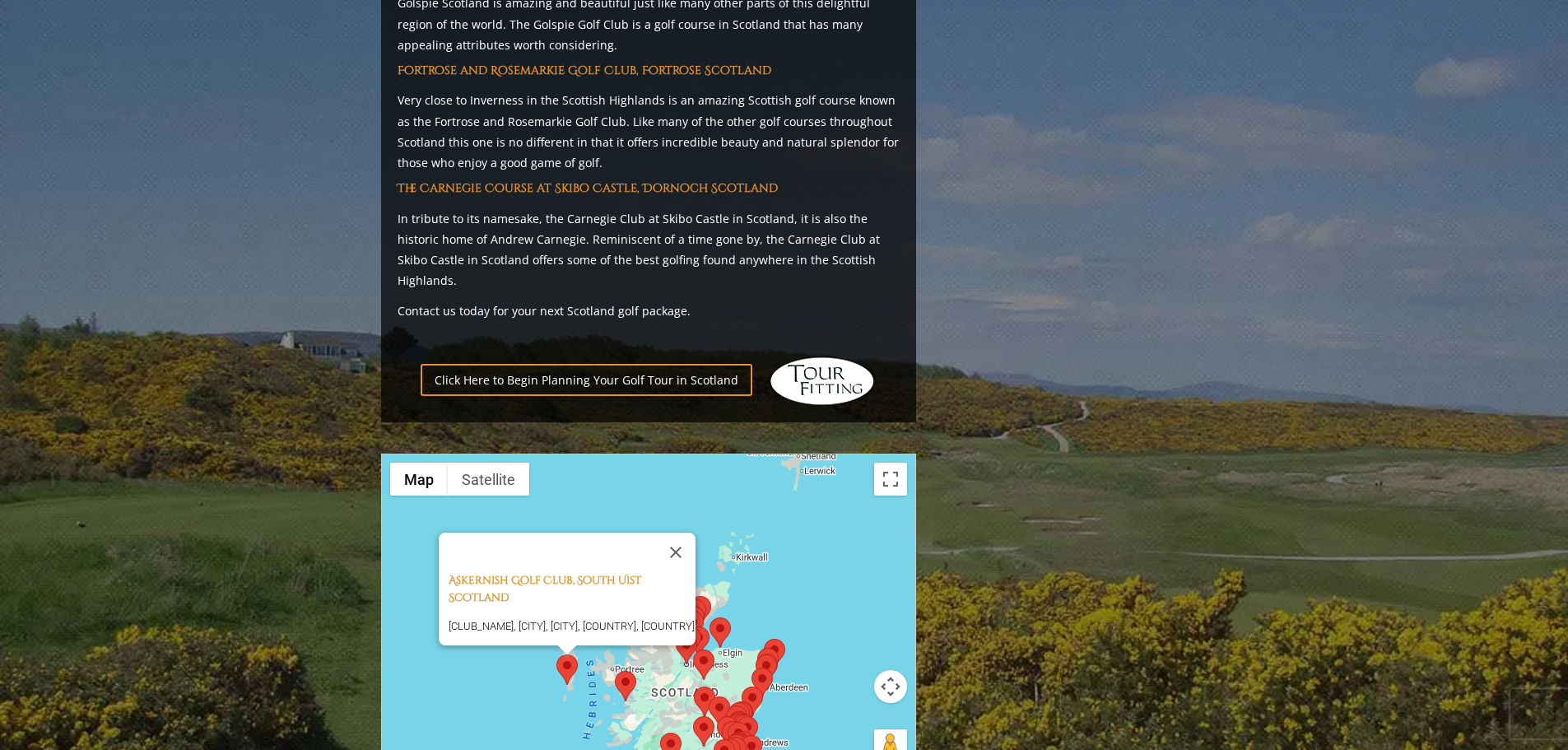 click at bounding box center [676, 552] 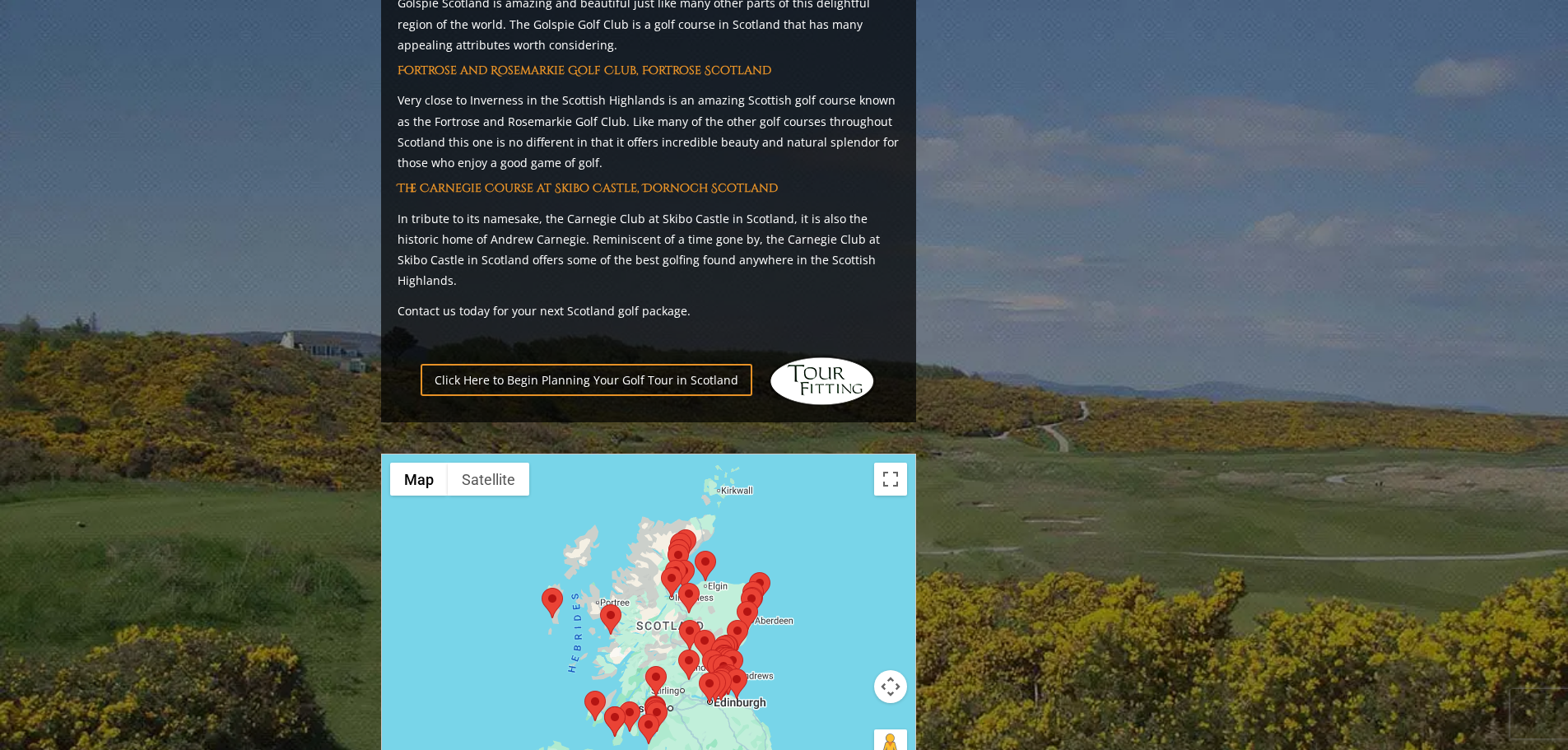 drag, startPoint x: 646, startPoint y: 427, endPoint x: 633, endPoint y: 374, distance: 54.57105 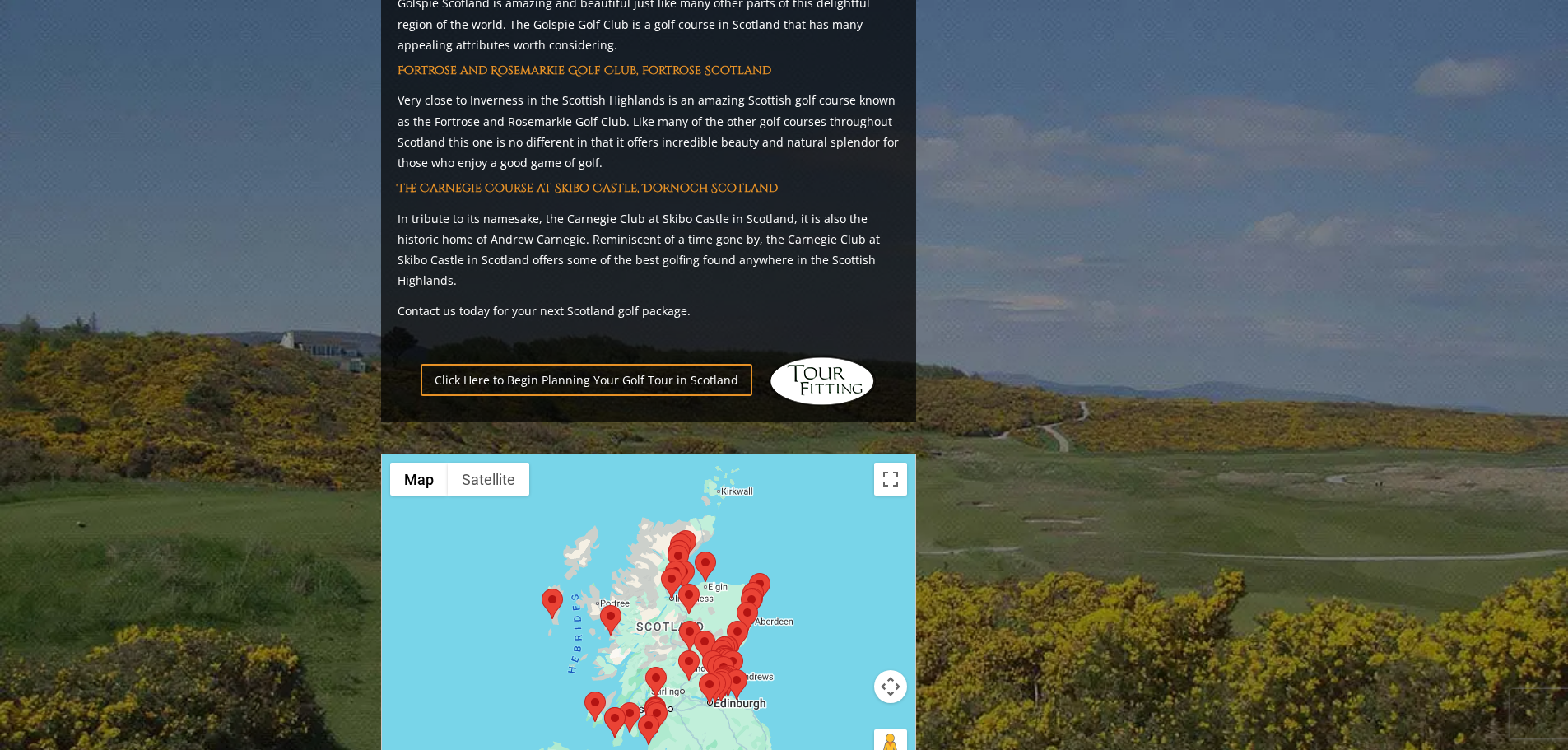 click at bounding box center (584, 692) 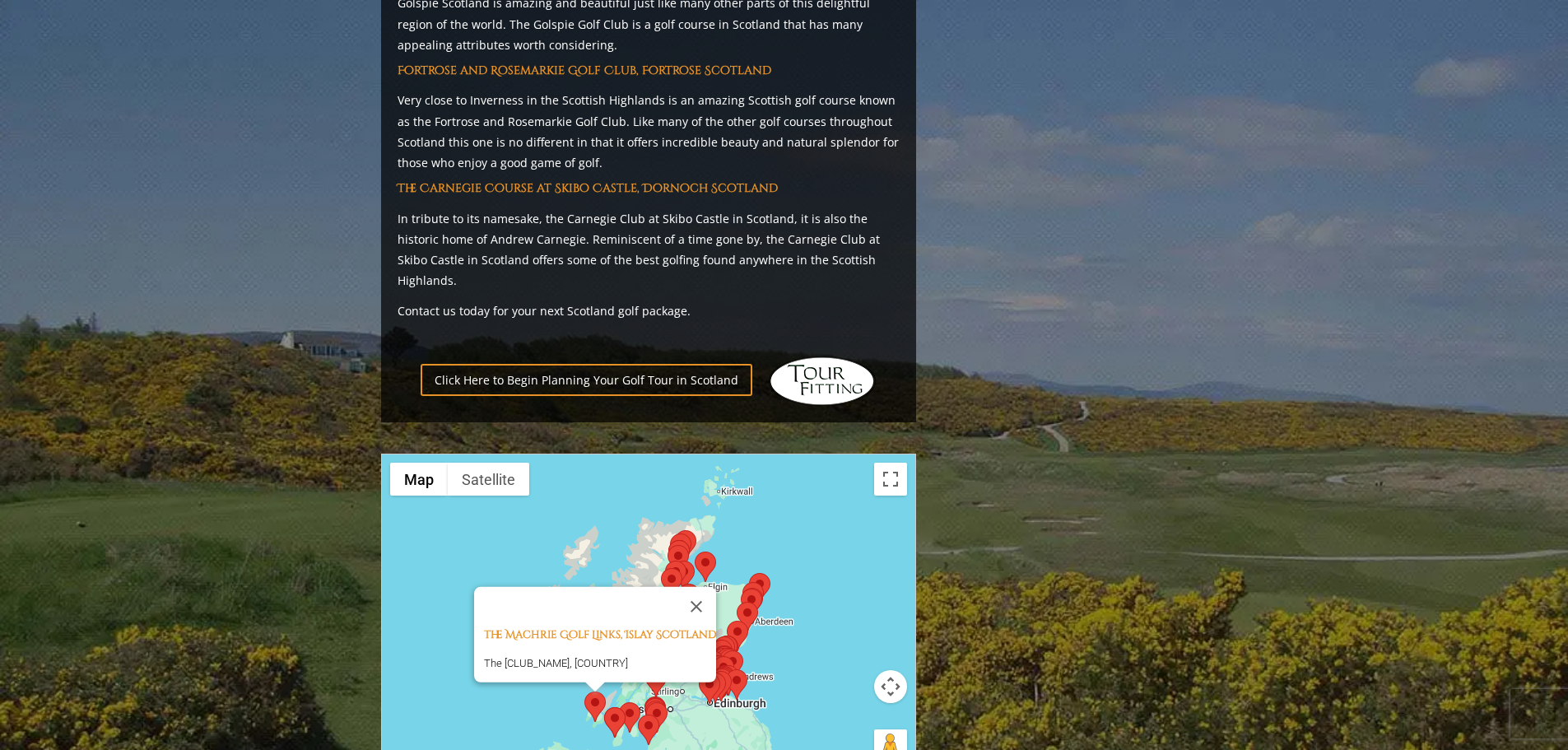 click at bounding box center (584, 692) 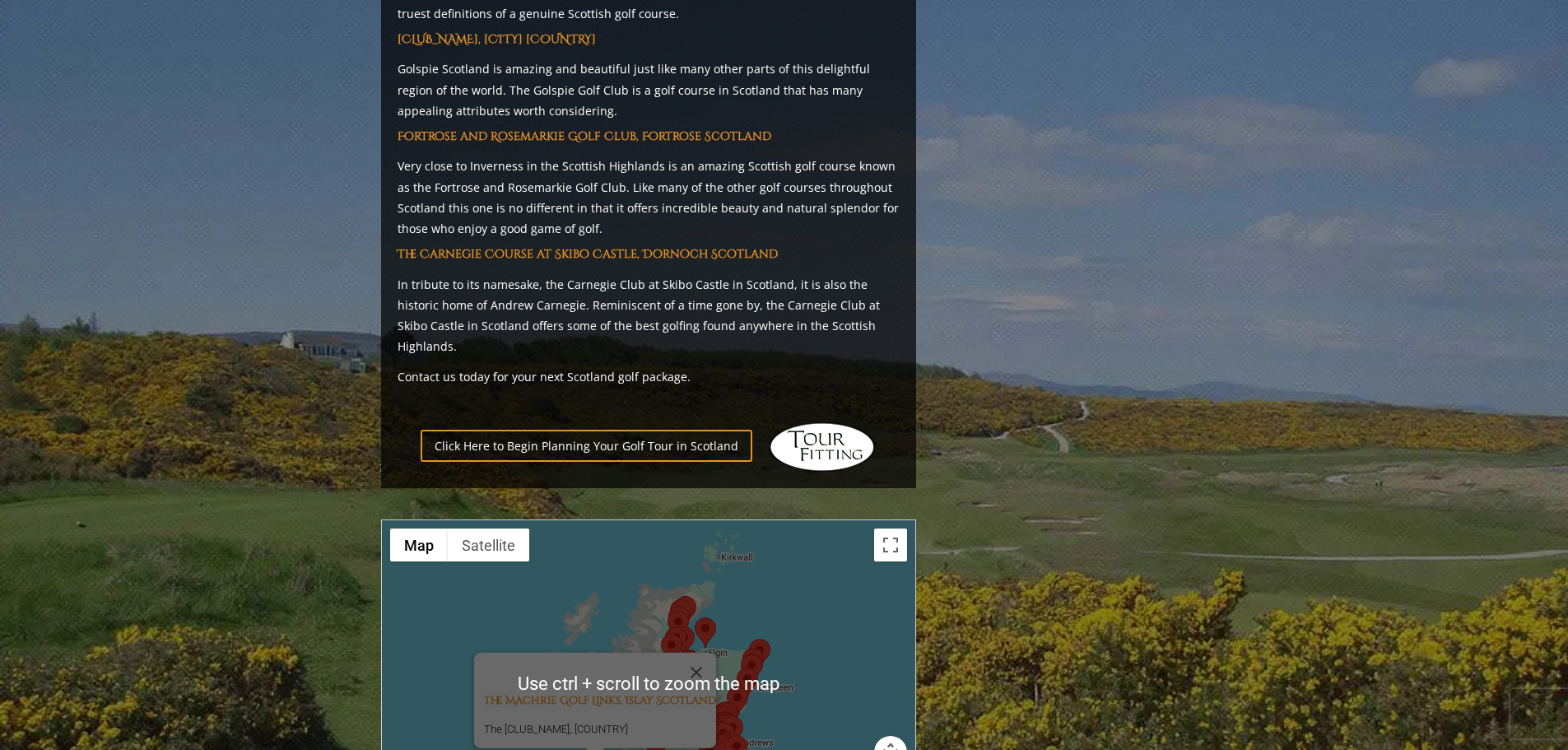 scroll, scrollTop: 8238, scrollLeft: 0, axis: vertical 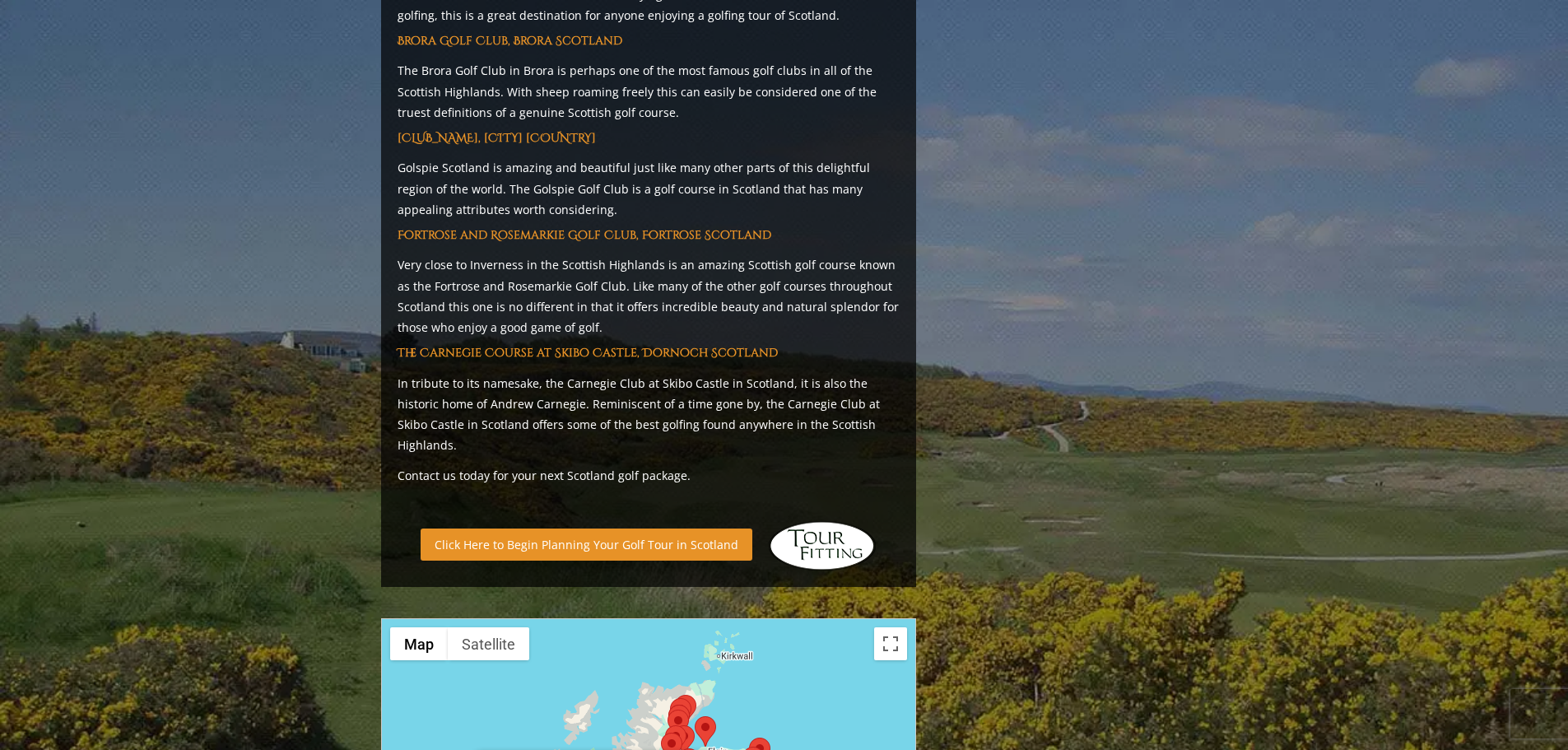 click on "Click Here to Begin Planning Your Golf Tour in Scotland" at bounding box center (586, 544) 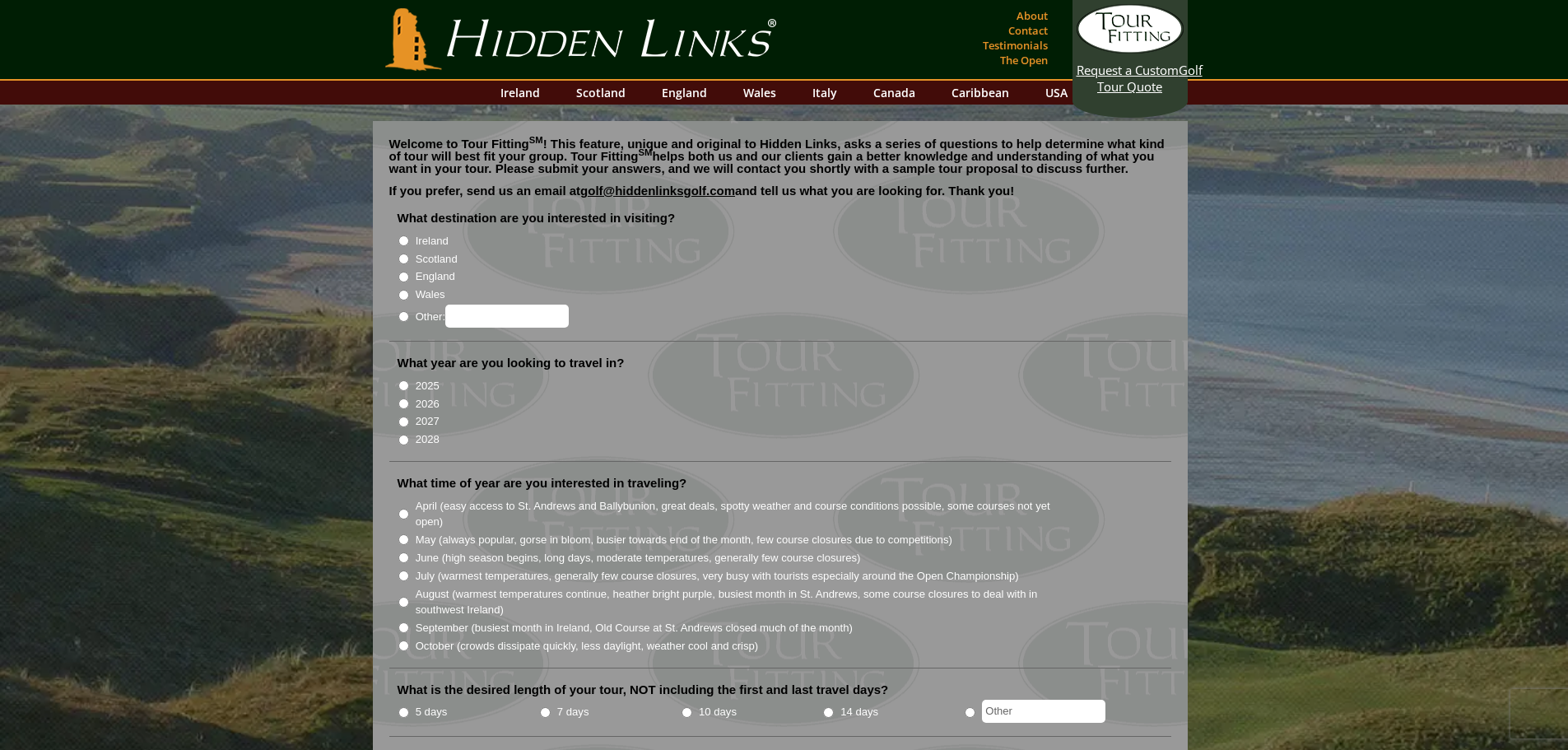 scroll, scrollTop: 0, scrollLeft: 0, axis: both 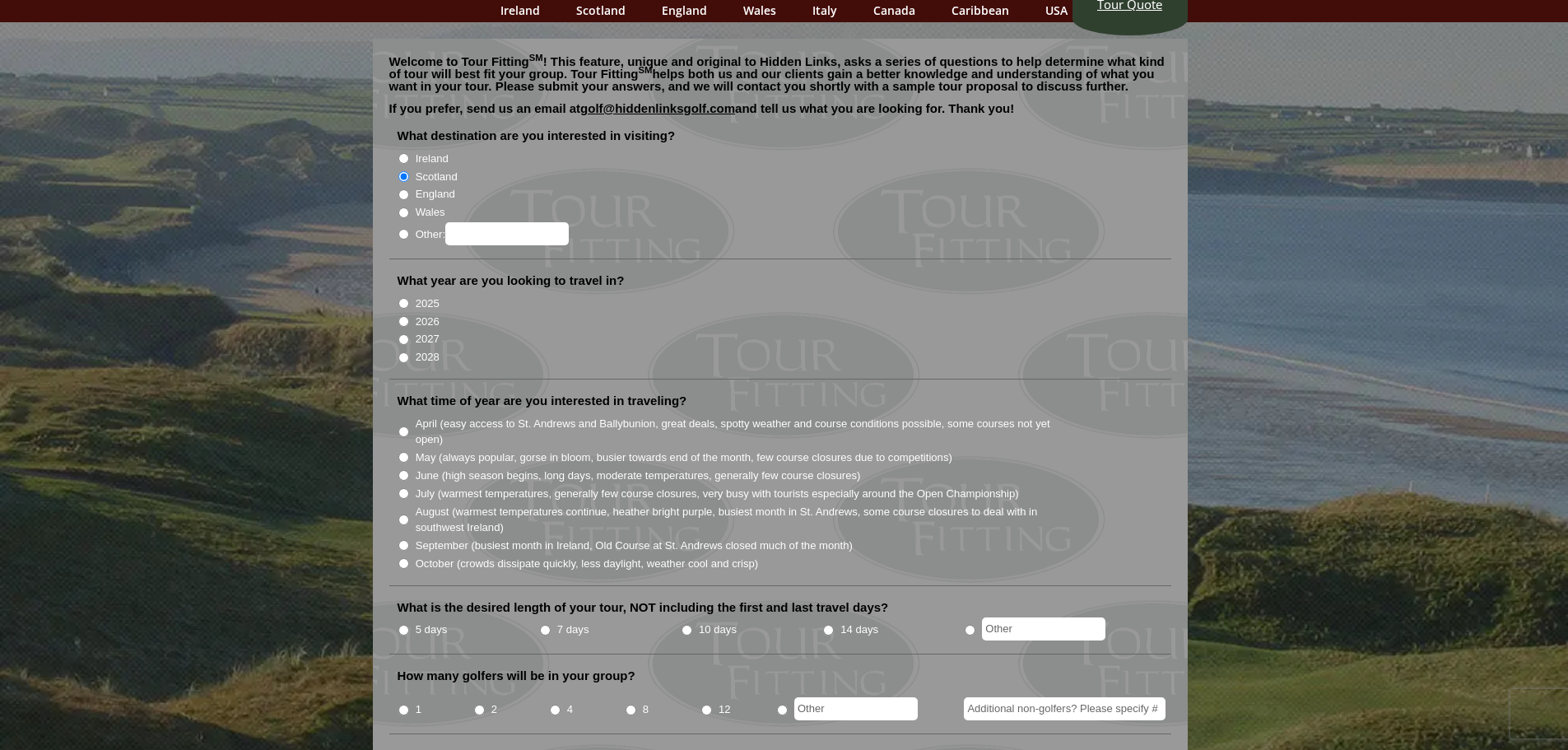 click on "2027" at bounding box center [403, 339] 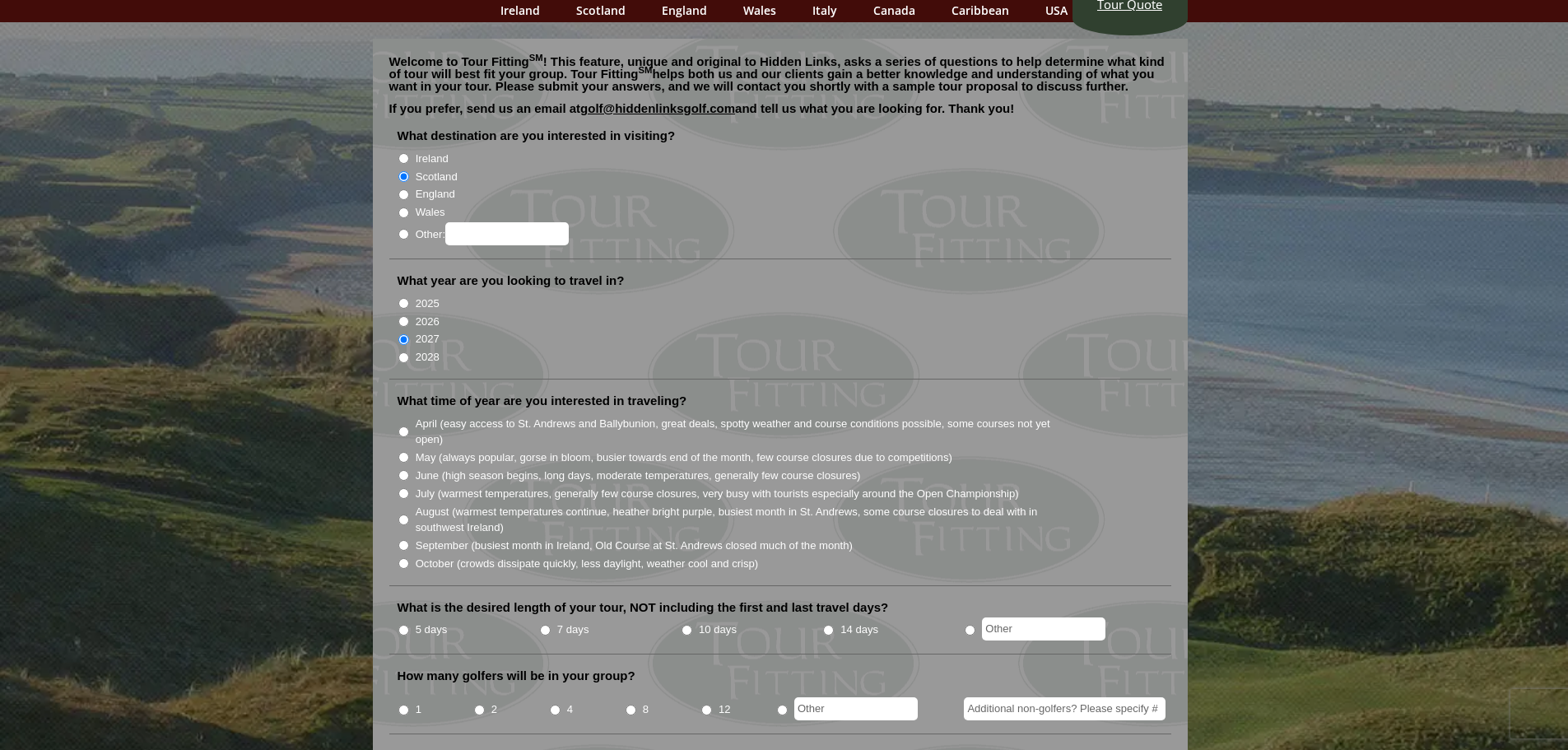 scroll, scrollTop: 165, scrollLeft: 0, axis: vertical 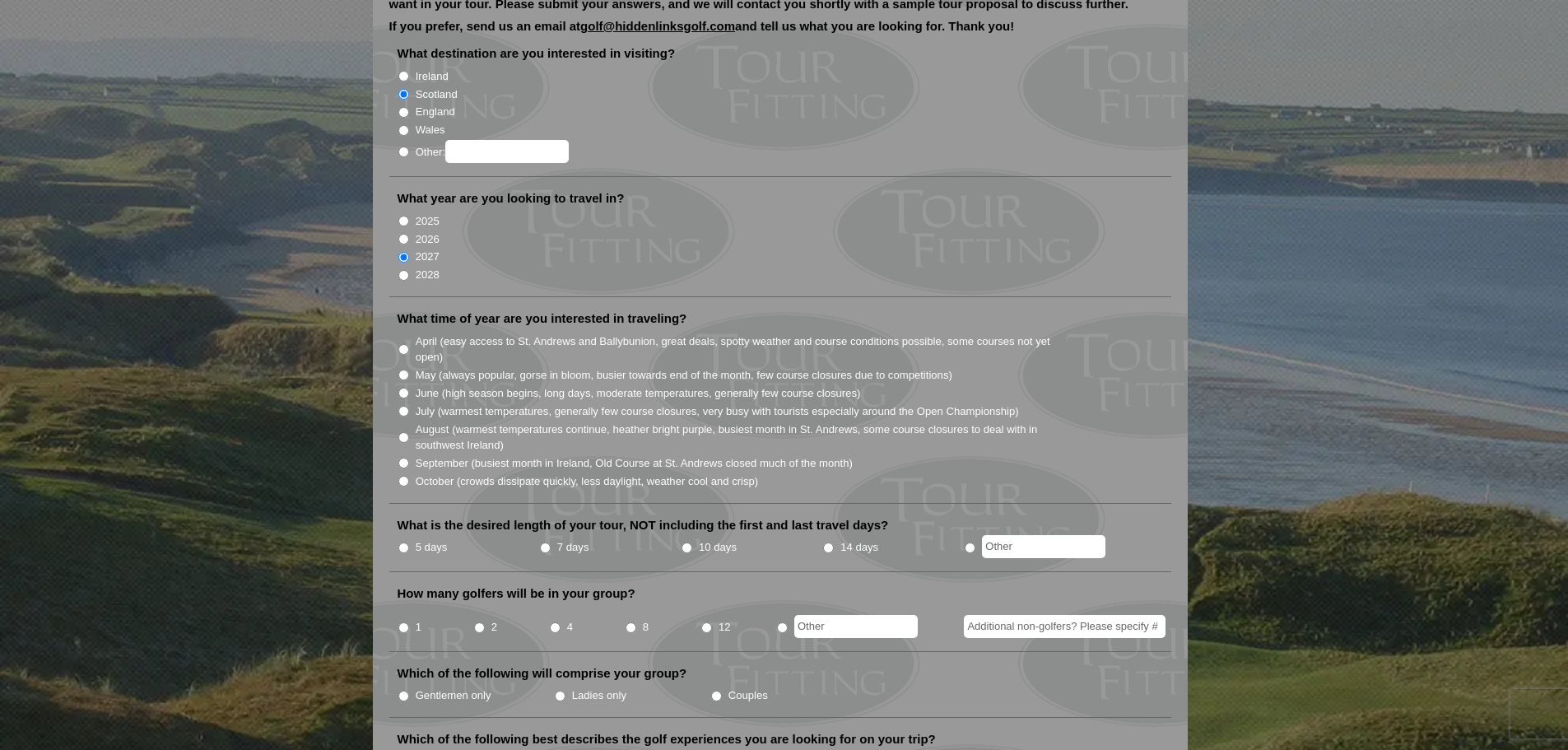 click on "July (warmest temperatures, generally few course closures, very busy with tourists especially around the Open Championship)" at bounding box center (403, 411) 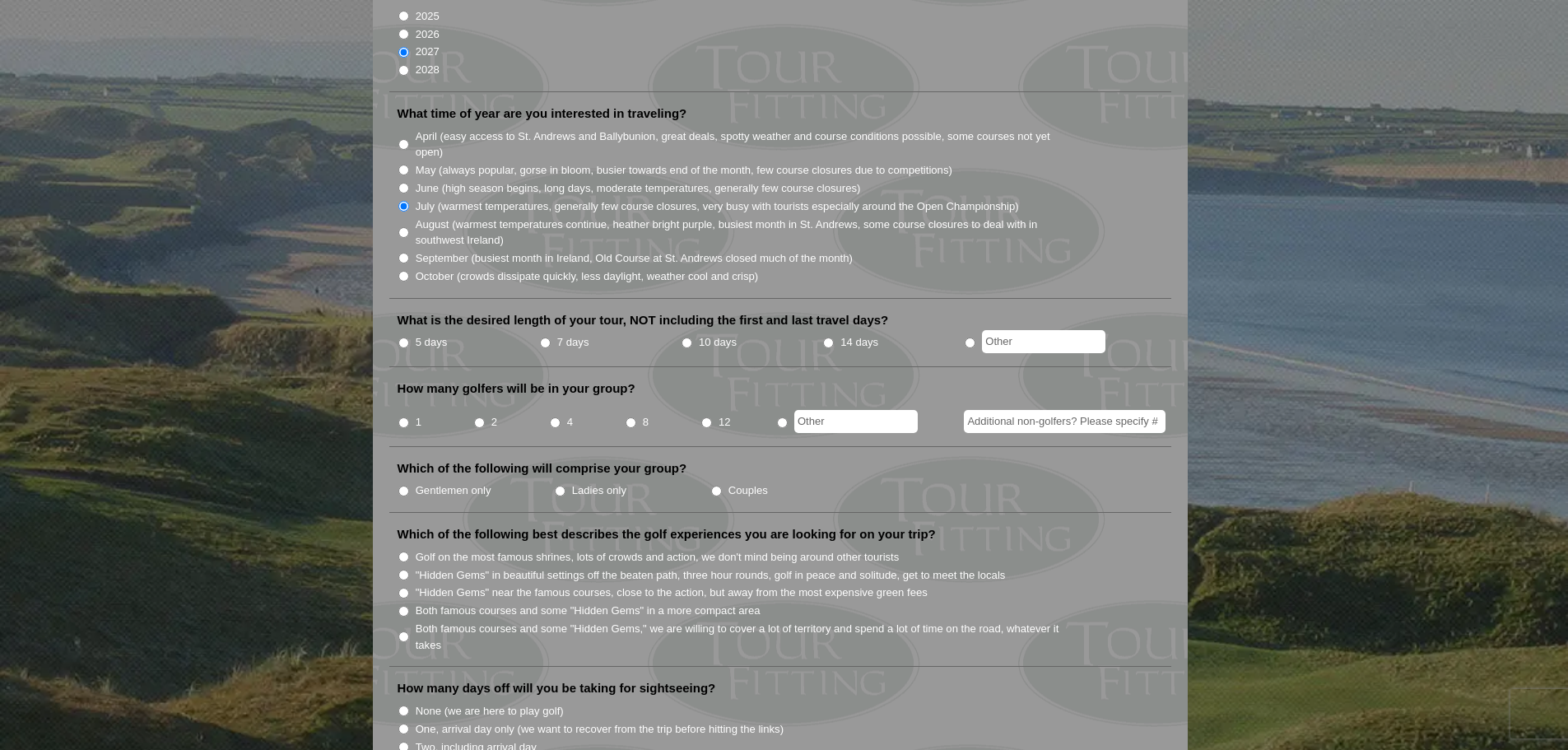 scroll, scrollTop: 412, scrollLeft: 0, axis: vertical 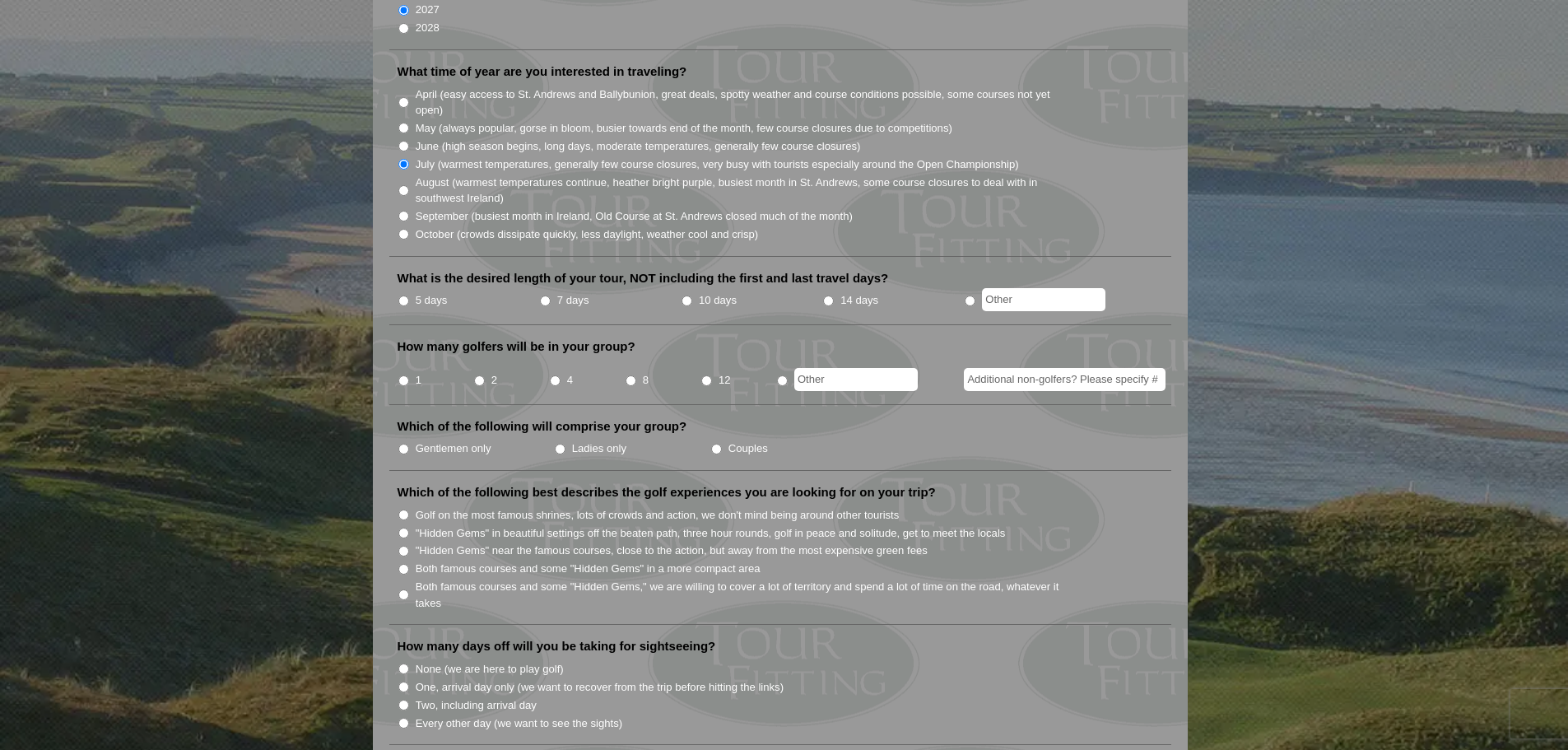 click on "7 days" at bounding box center (545, 300) 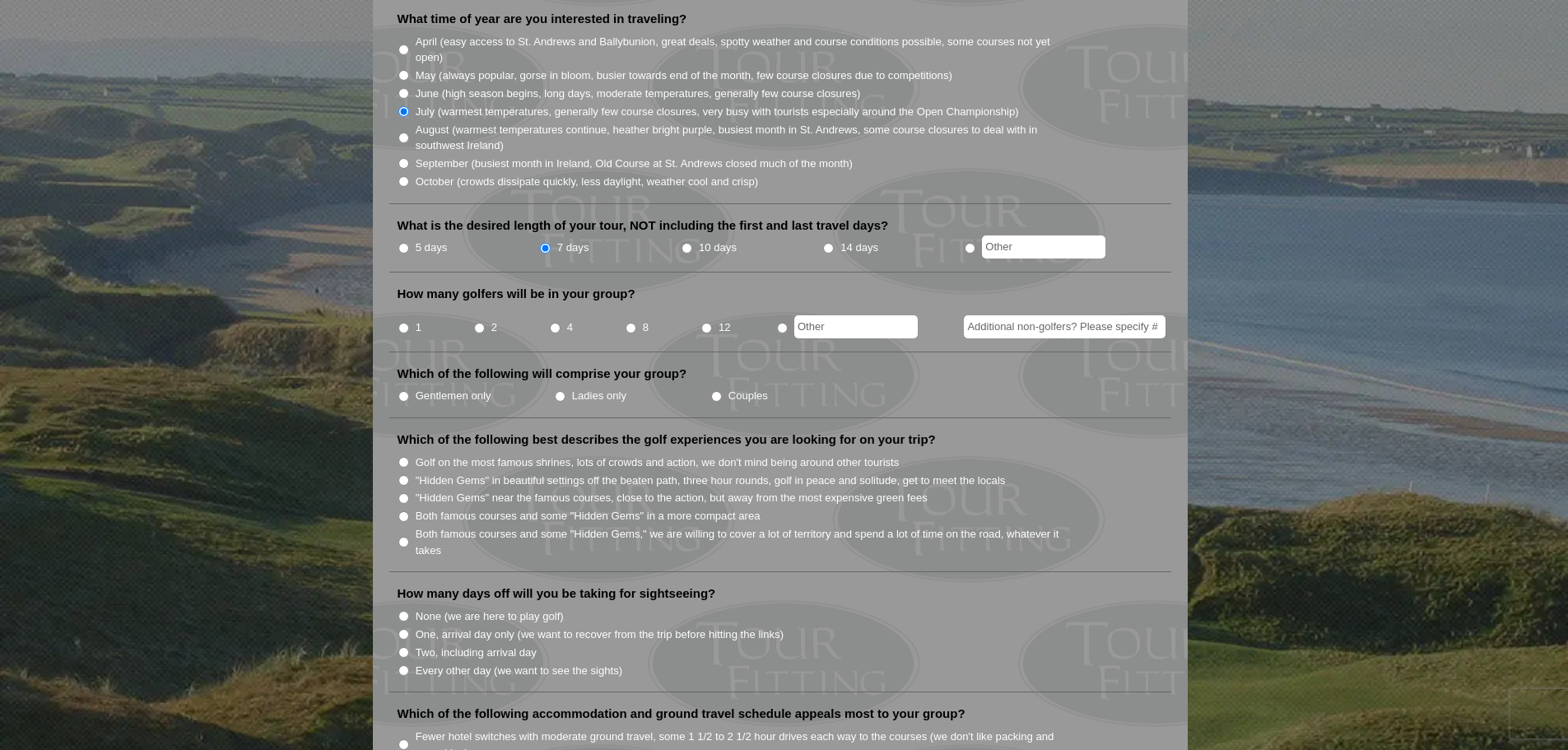 scroll, scrollTop: 494, scrollLeft: 0, axis: vertical 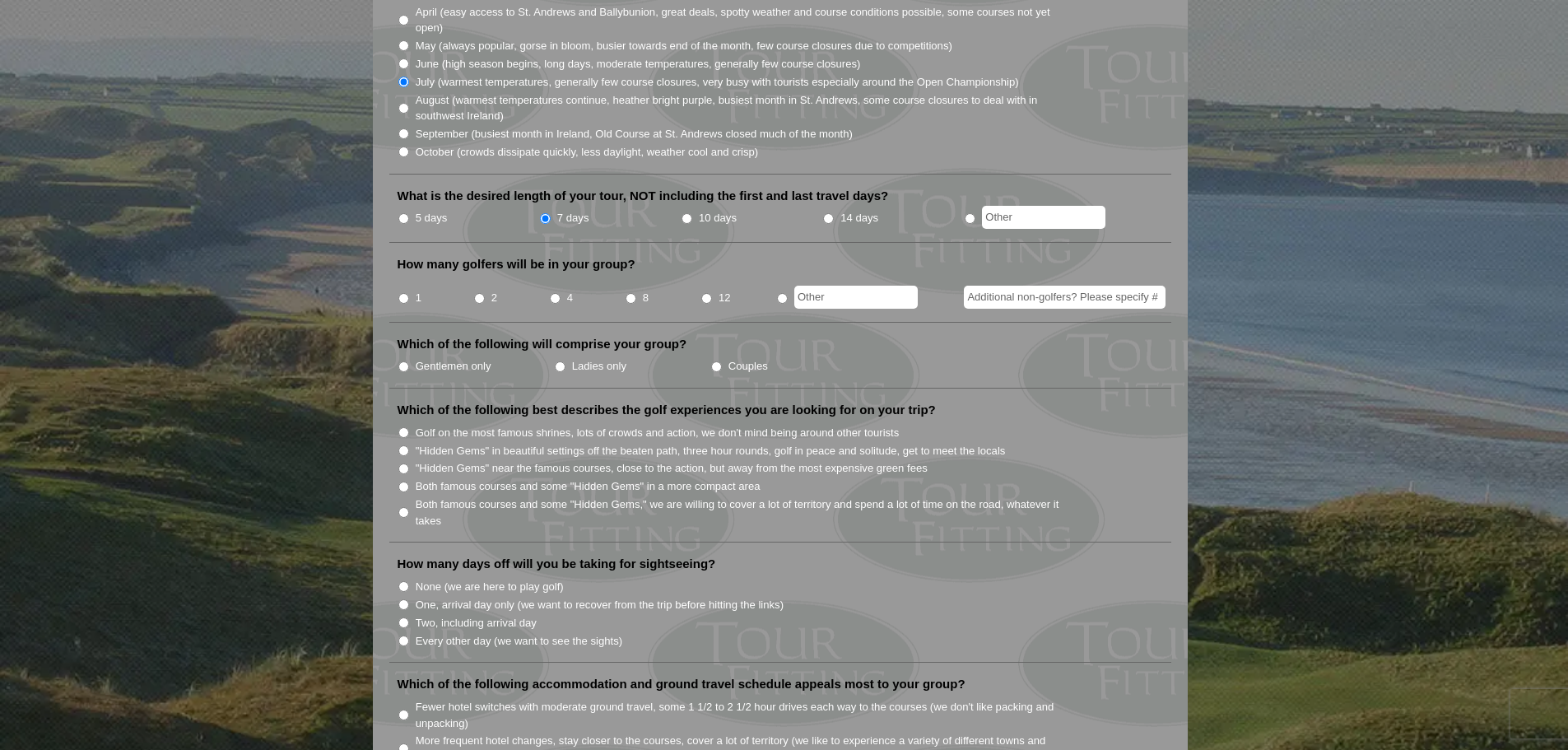 drag, startPoint x: 480, startPoint y: 301, endPoint x: 486, endPoint y: 312, distance: 12.529964 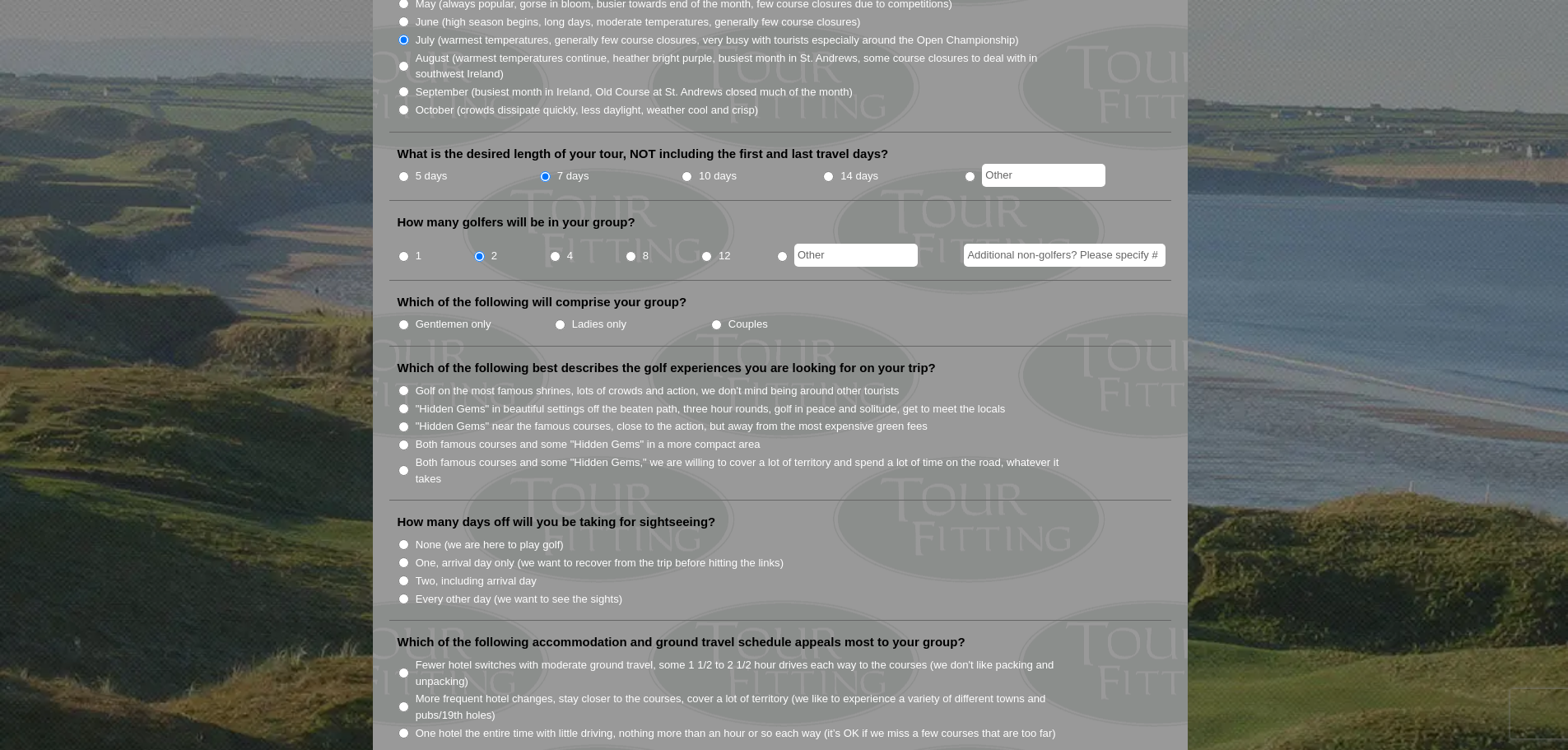 scroll, scrollTop: 576, scrollLeft: 0, axis: vertical 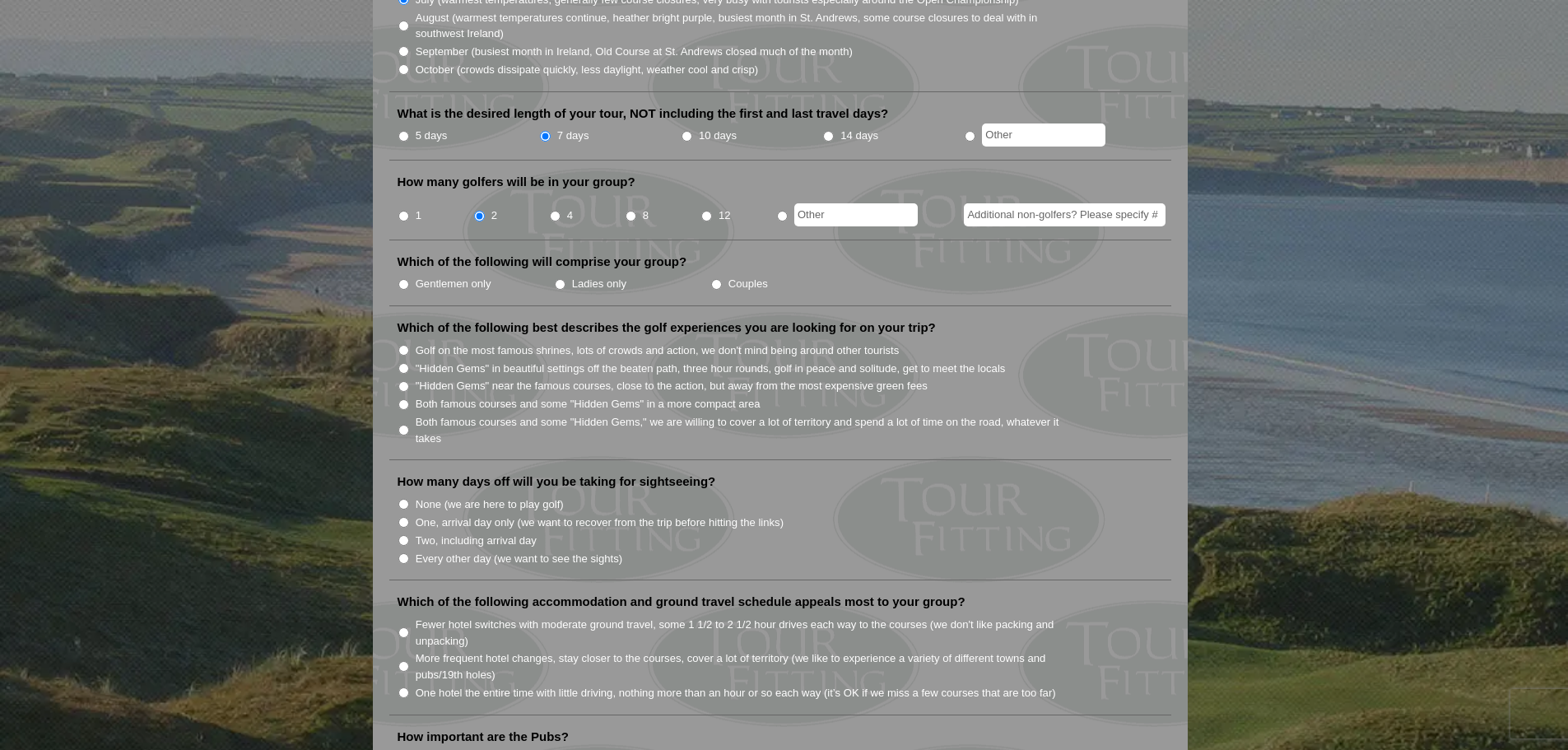 click on "Couples" at bounding box center (716, 284) 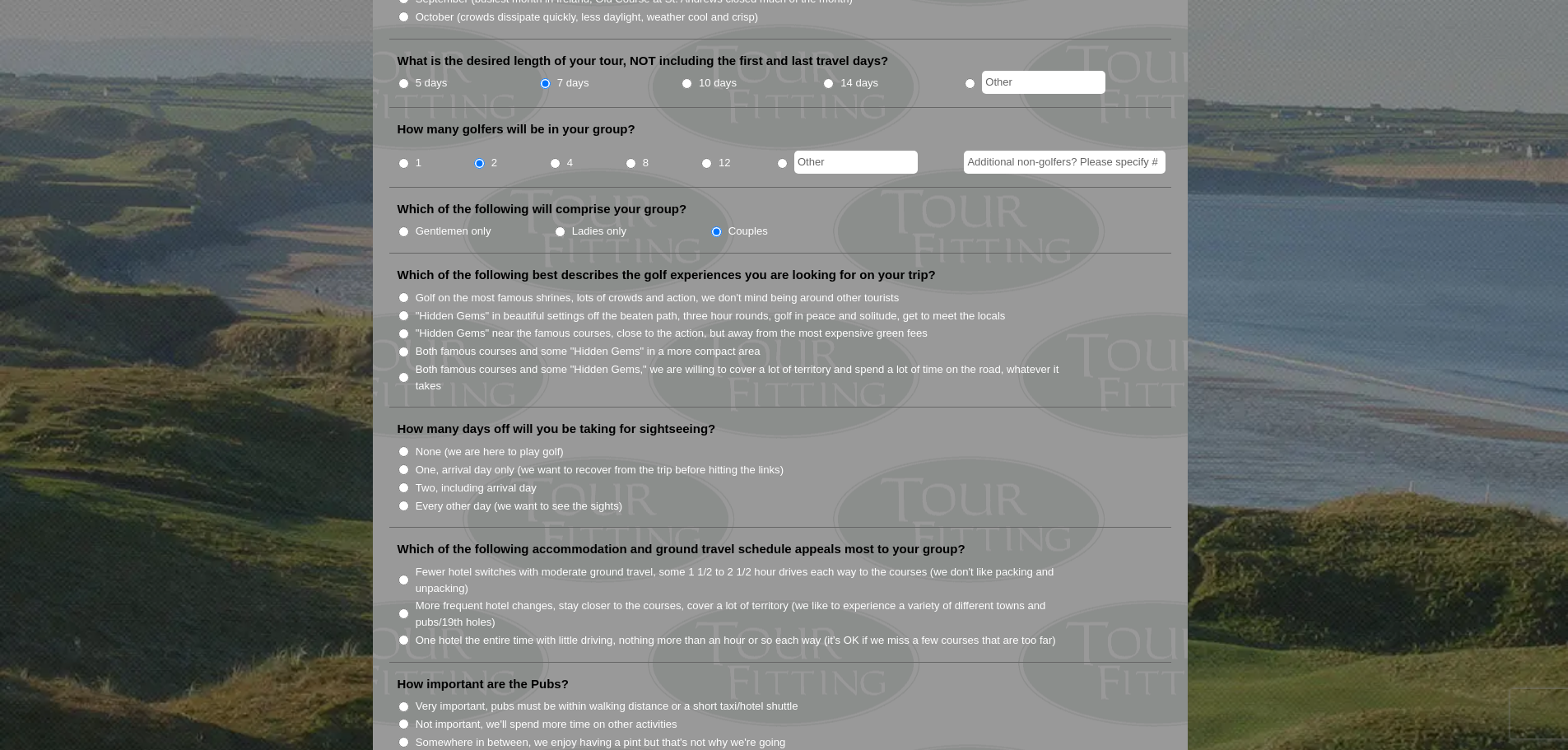 scroll, scrollTop: 659, scrollLeft: 0, axis: vertical 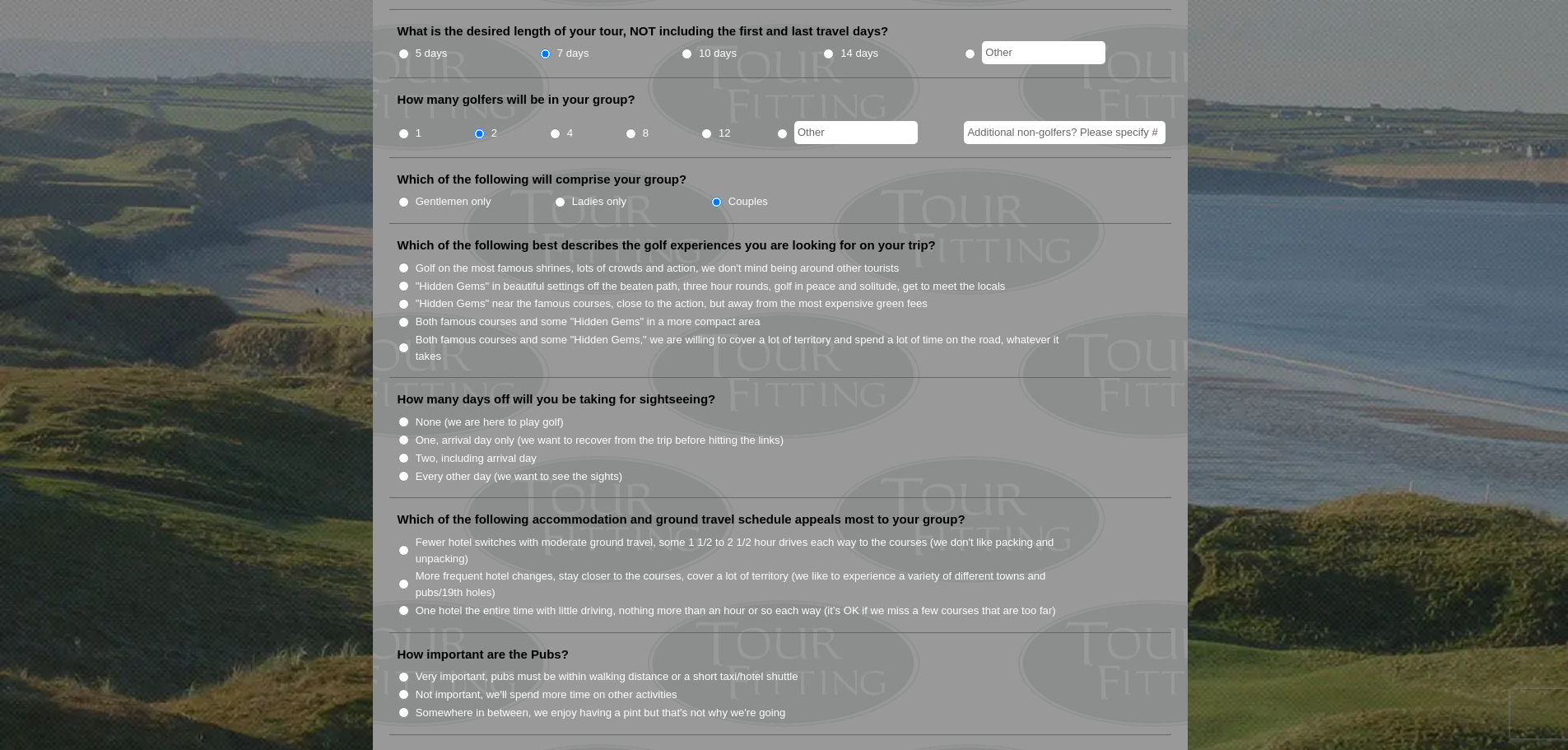 click on "Both famous courses and some "Hidden Gems," we are willing to cover a lot of territory and spend a lot of time on the road, whatever it takes" at bounding box center [403, 347] 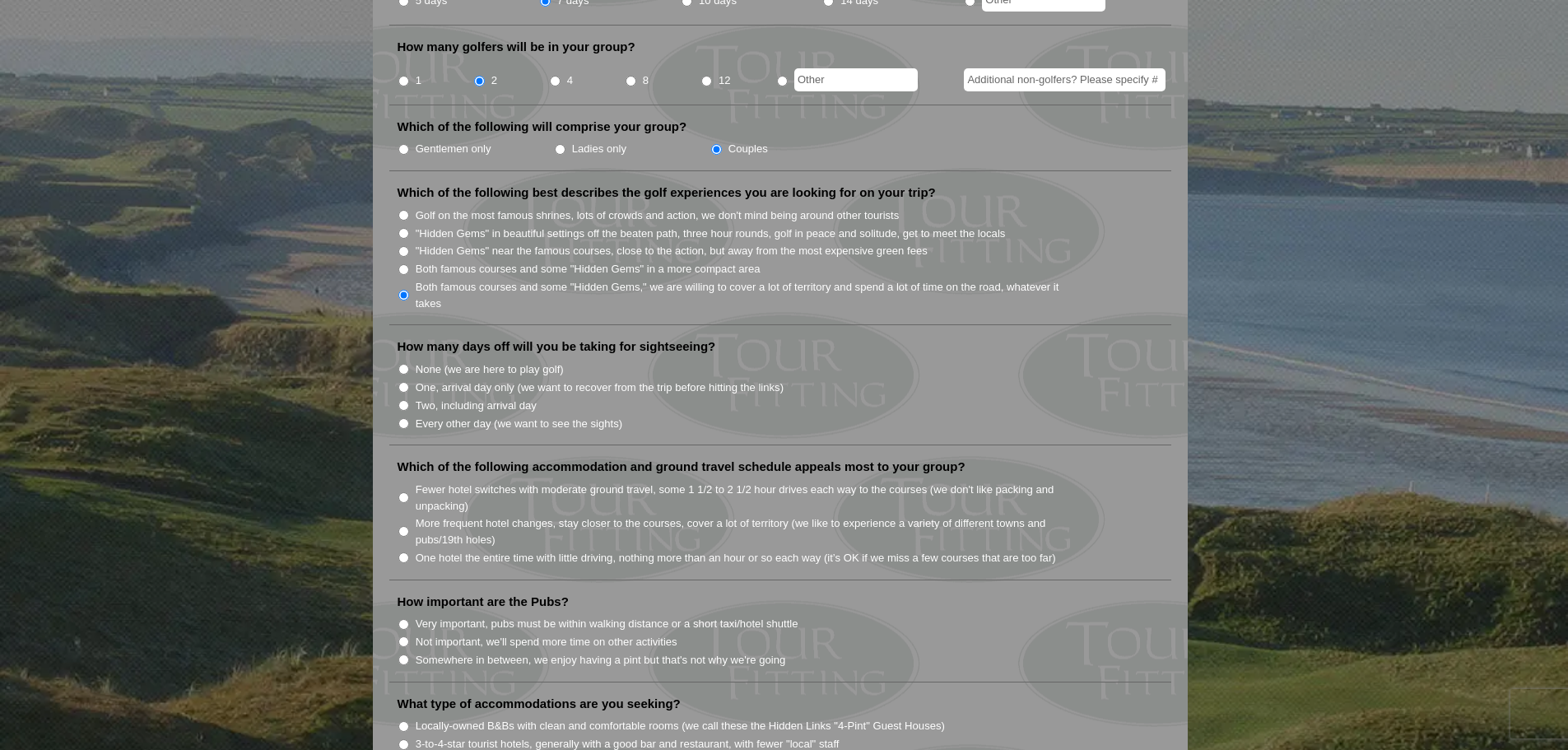 scroll, scrollTop: 741, scrollLeft: 0, axis: vertical 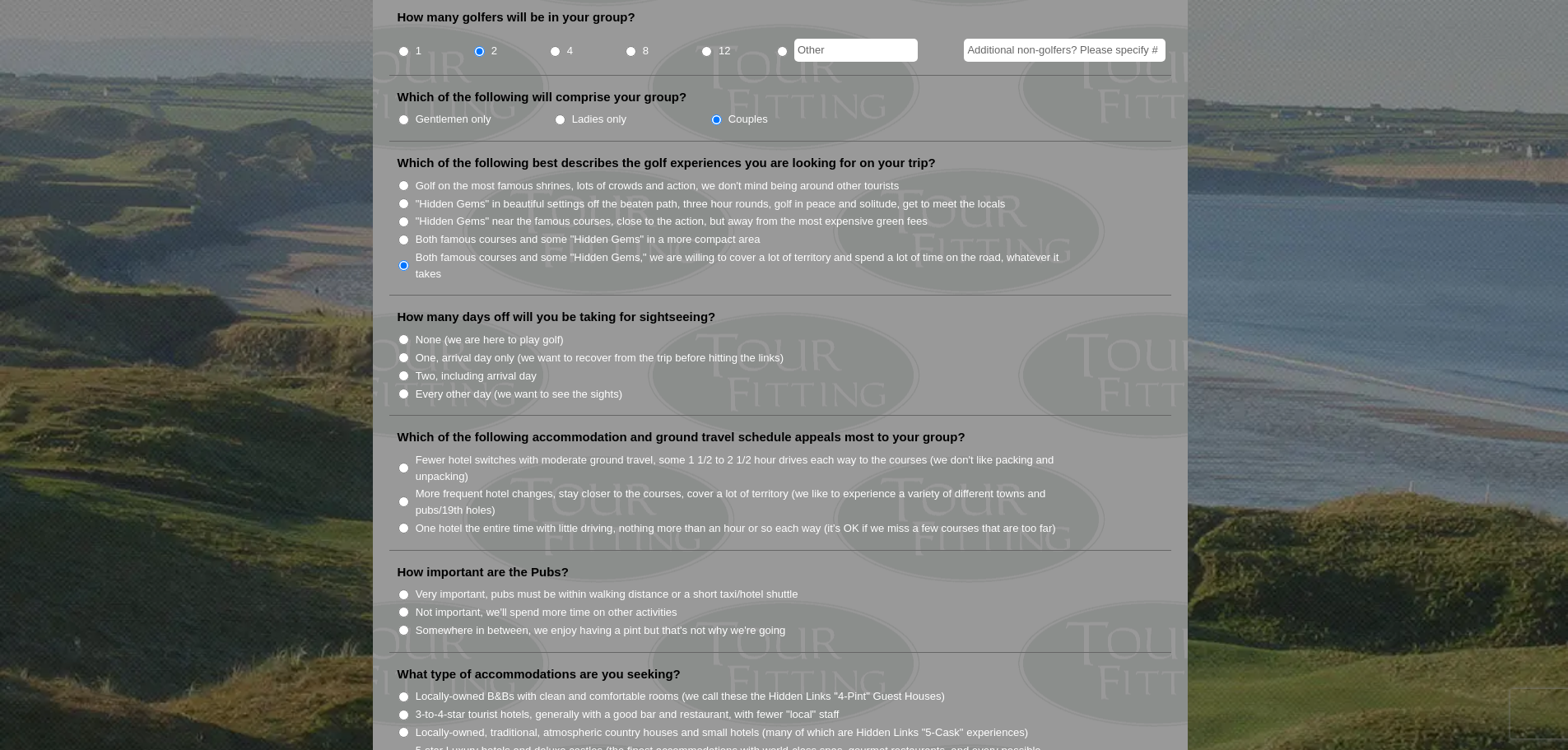 click on "Two, including arrival day" at bounding box center (403, 375) 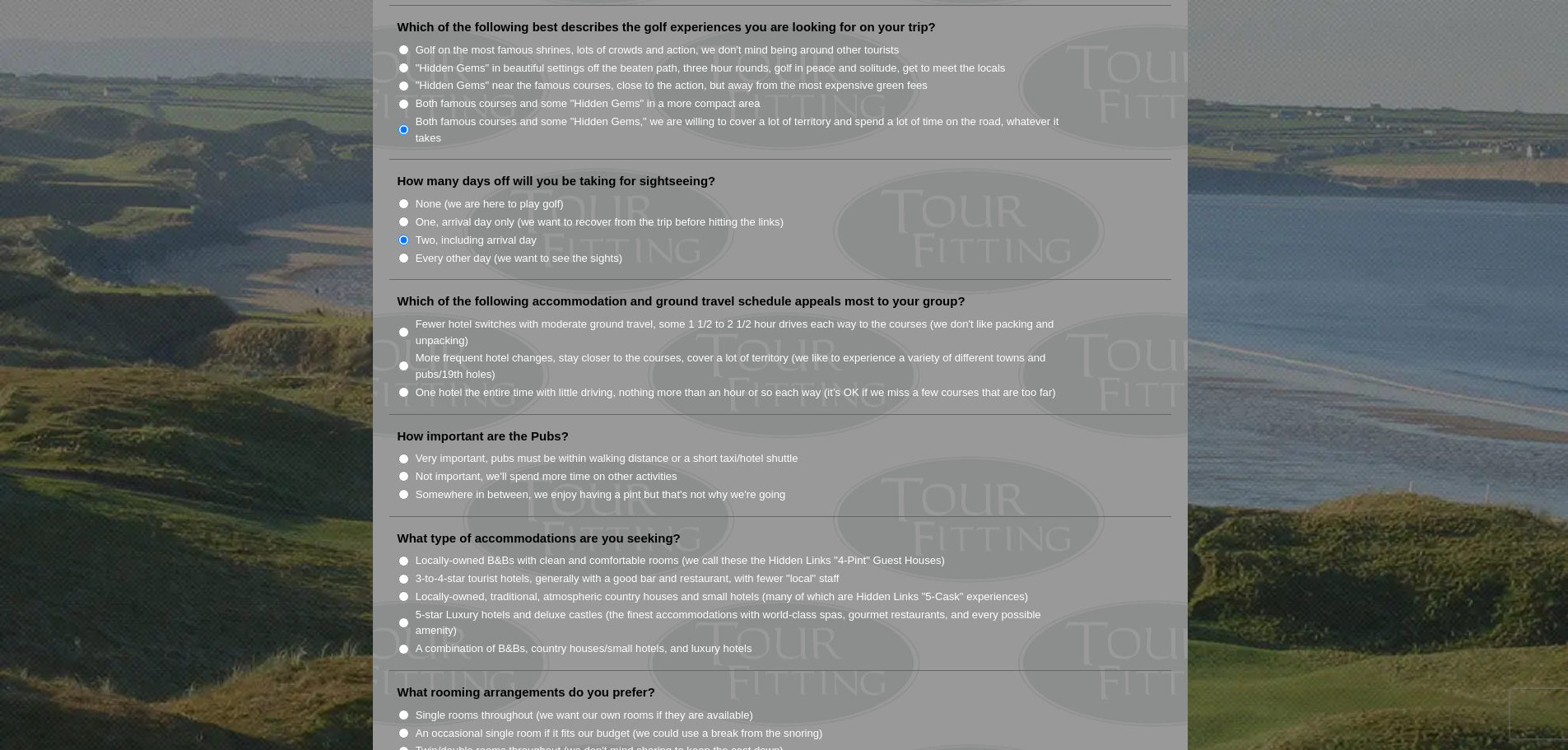 scroll, scrollTop: 906, scrollLeft: 0, axis: vertical 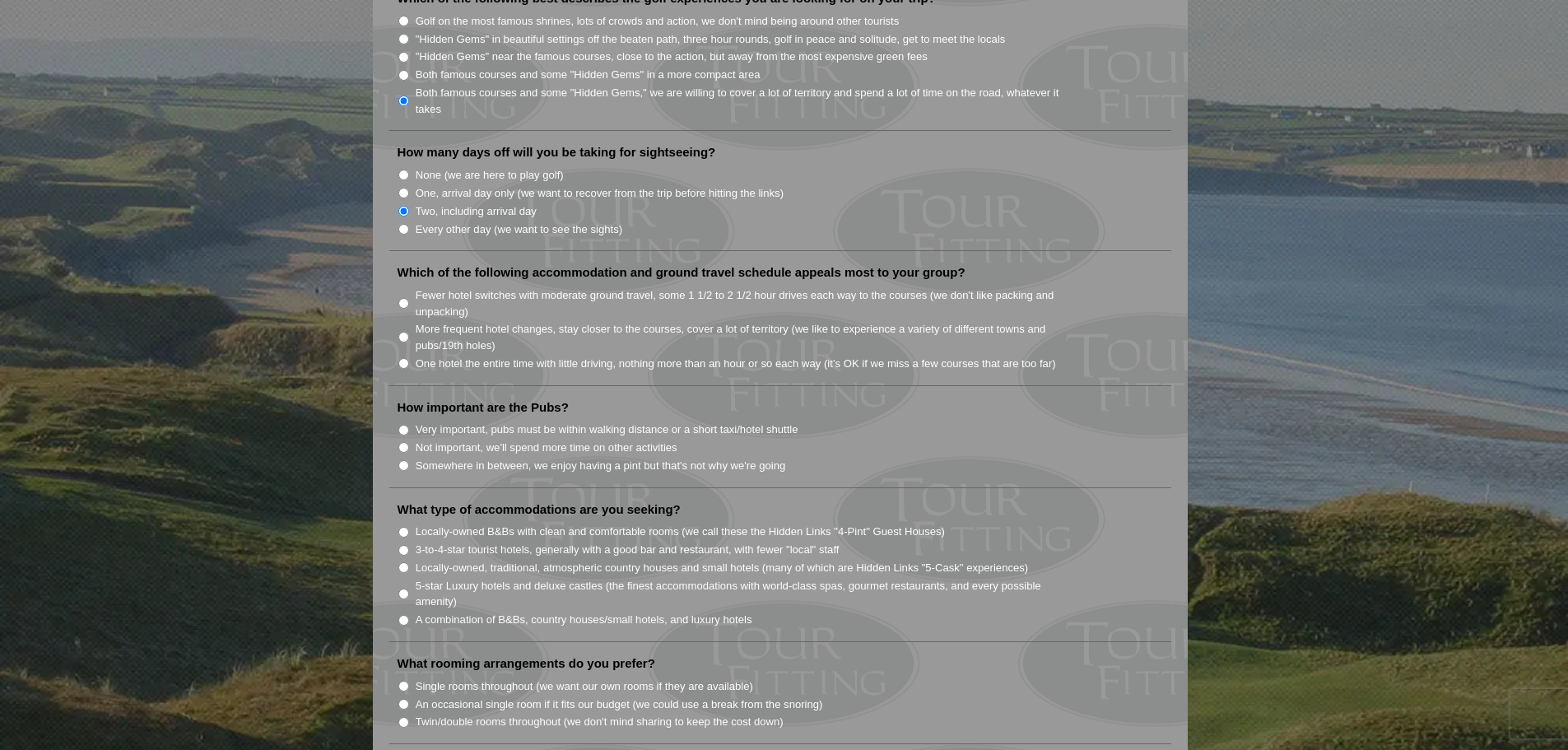 click on "More frequent hotel changes, stay closer to the courses, cover a lot of territory (we like to experience a variety of different towns and pubs/19th holes)" at bounding box center (403, 337) 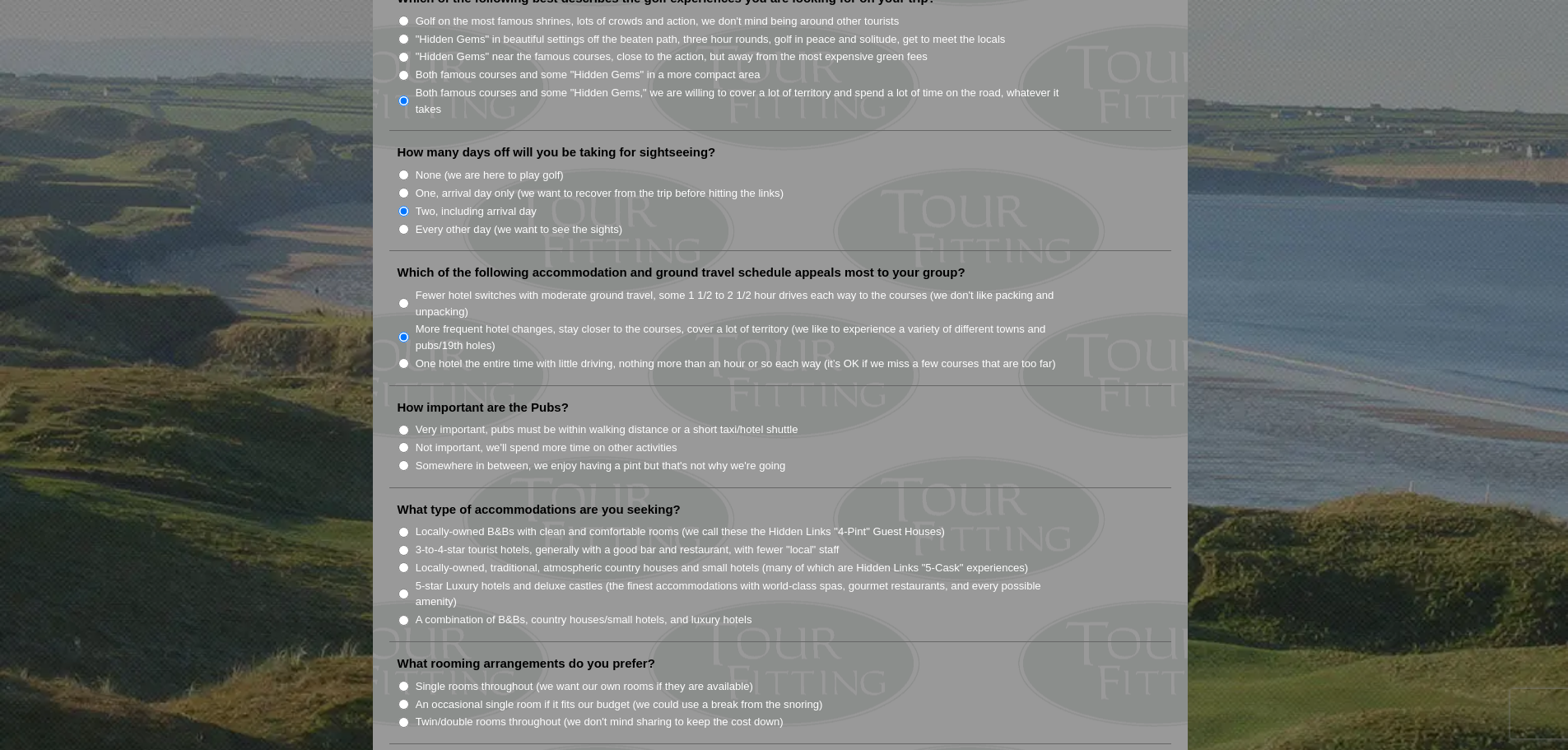 scroll, scrollTop: 988, scrollLeft: 0, axis: vertical 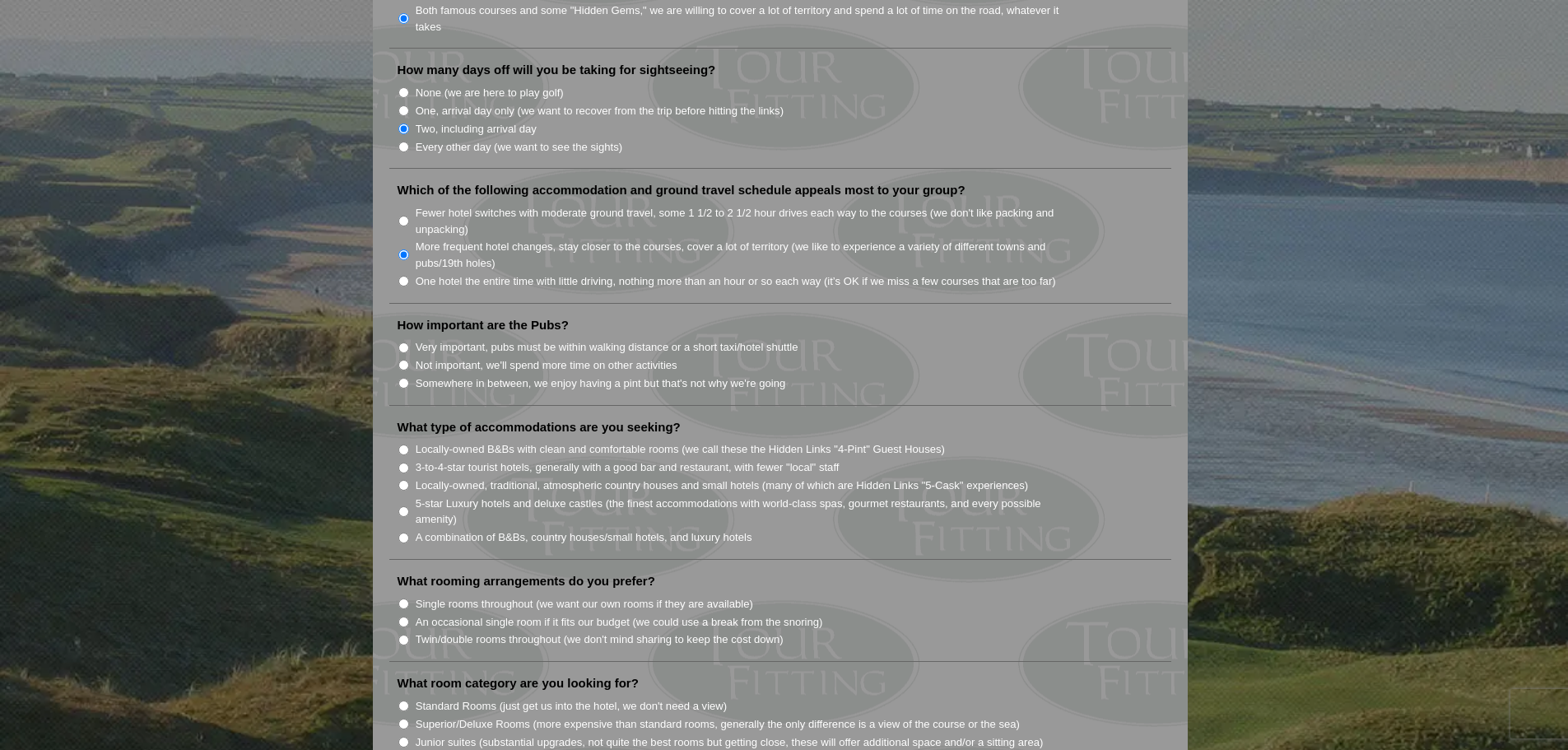 click on "Somewhere in between, we enjoy having a pint but that's not why we're going" at bounding box center (403, 383) 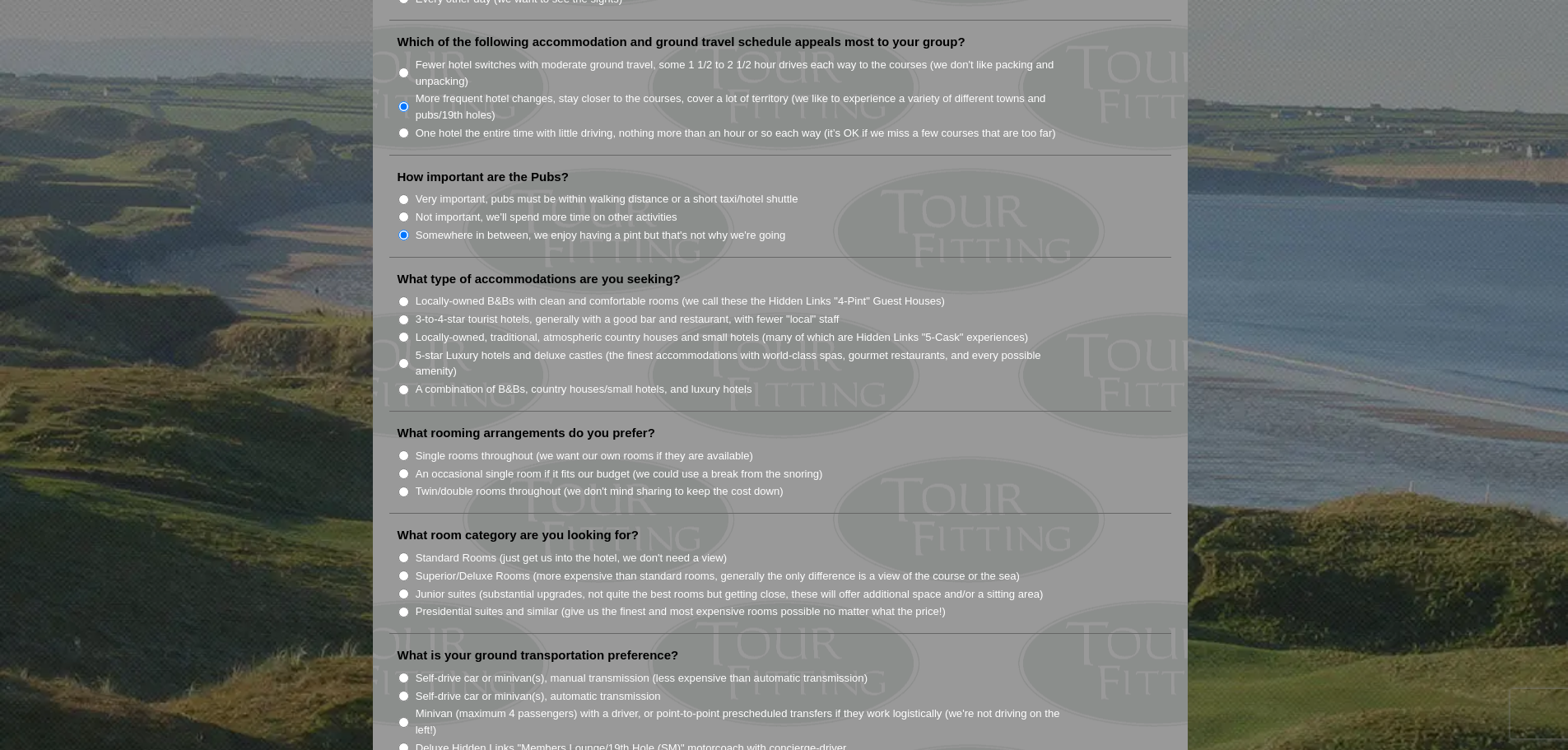 scroll, scrollTop: 1153, scrollLeft: 0, axis: vertical 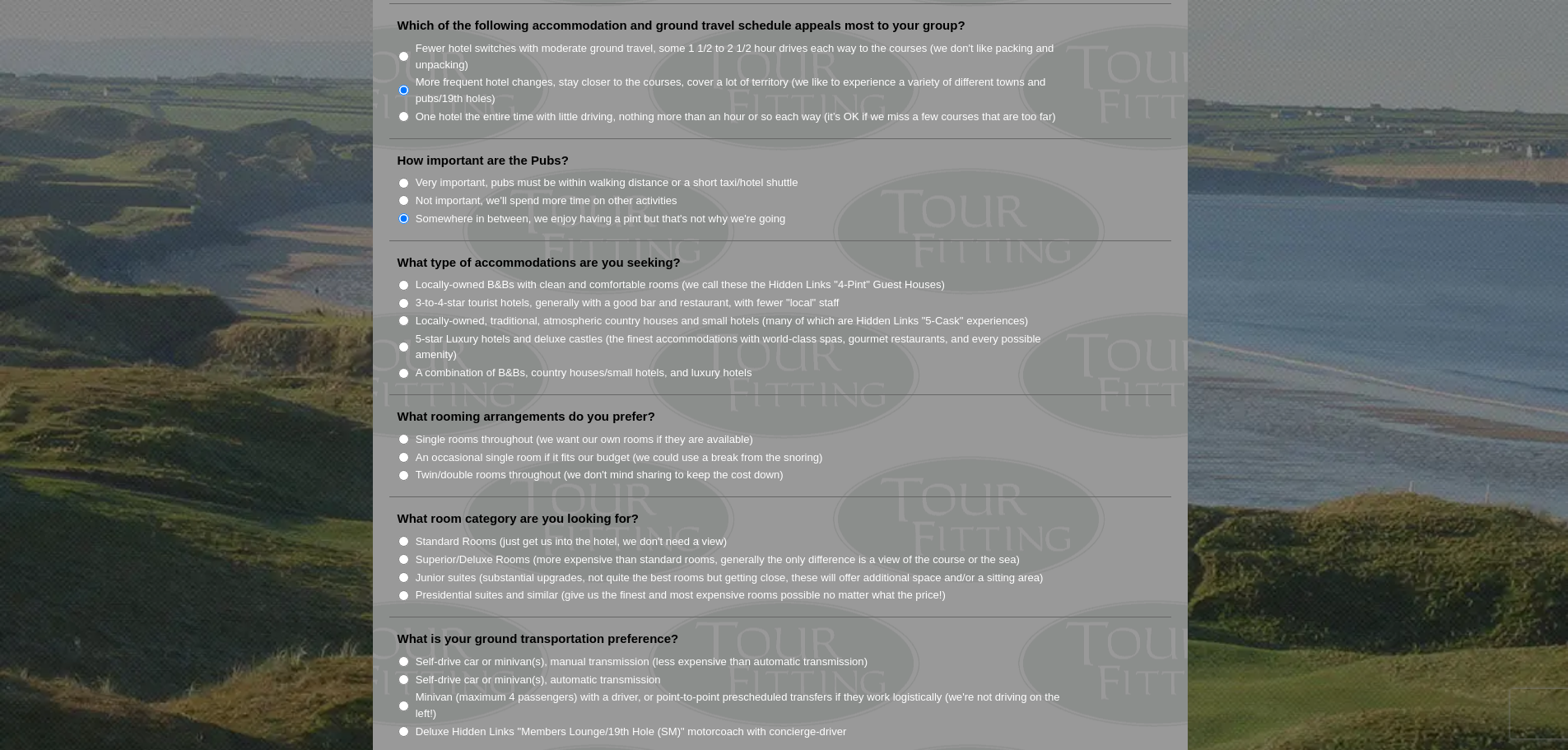 click on "5-star Luxury hotels and deluxe castles (the finest accommodations with world-class spas, gourmet restaurants, and every possible amenity)" at bounding box center (403, 347) 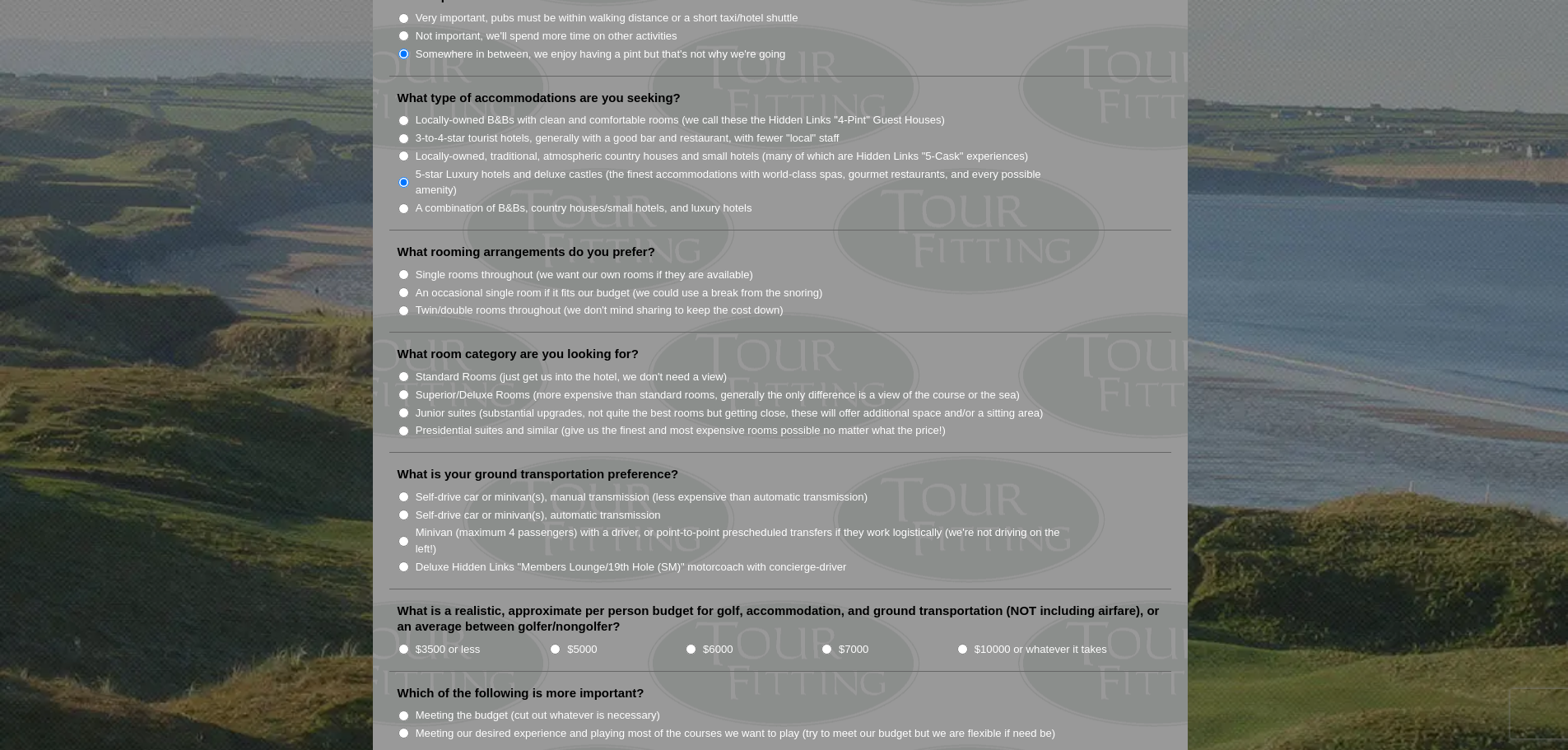 scroll, scrollTop: 1400, scrollLeft: 0, axis: vertical 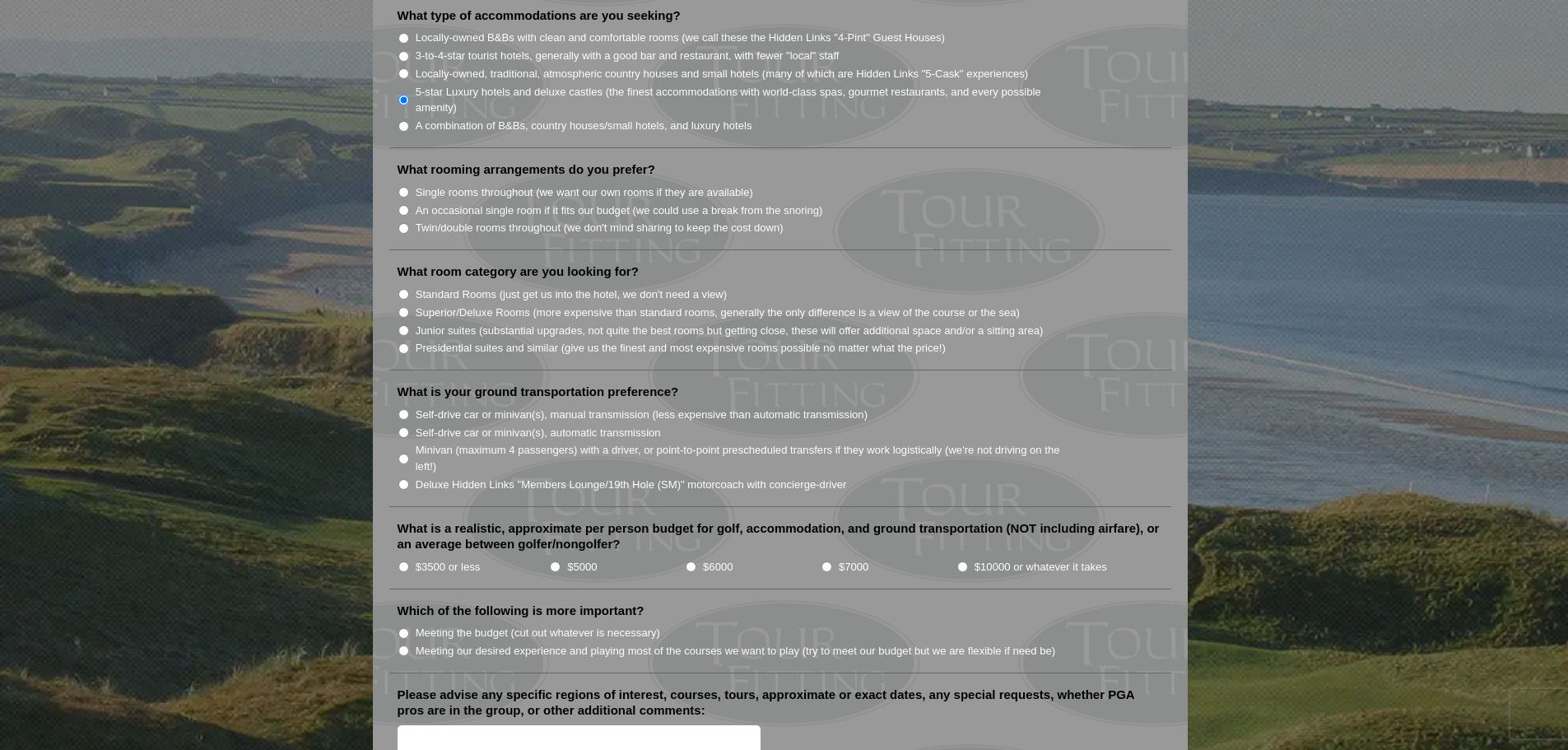 click on "Single rooms throughout (we want our own rooms if they are available)" at bounding box center [403, 192] 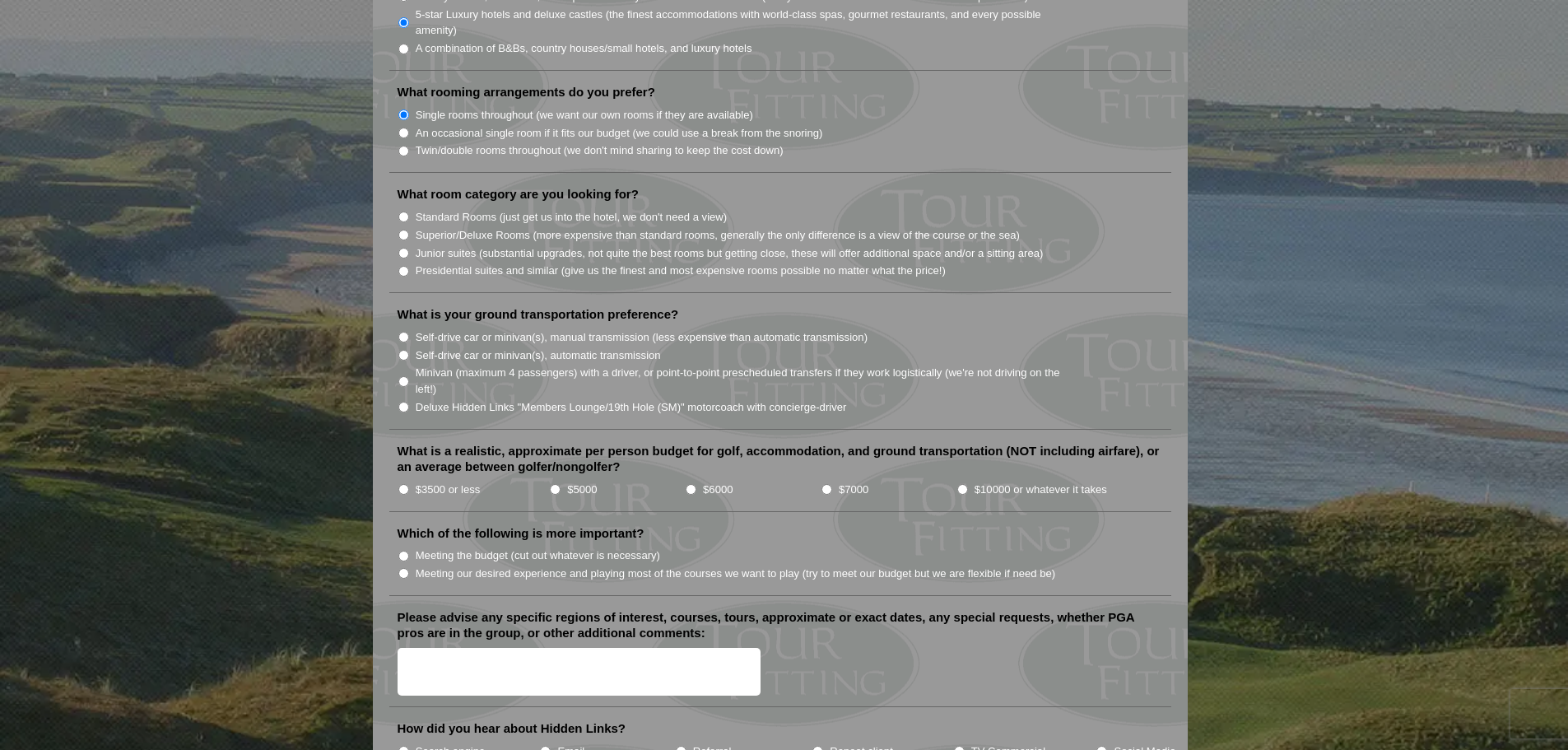 scroll, scrollTop: 1482, scrollLeft: 0, axis: vertical 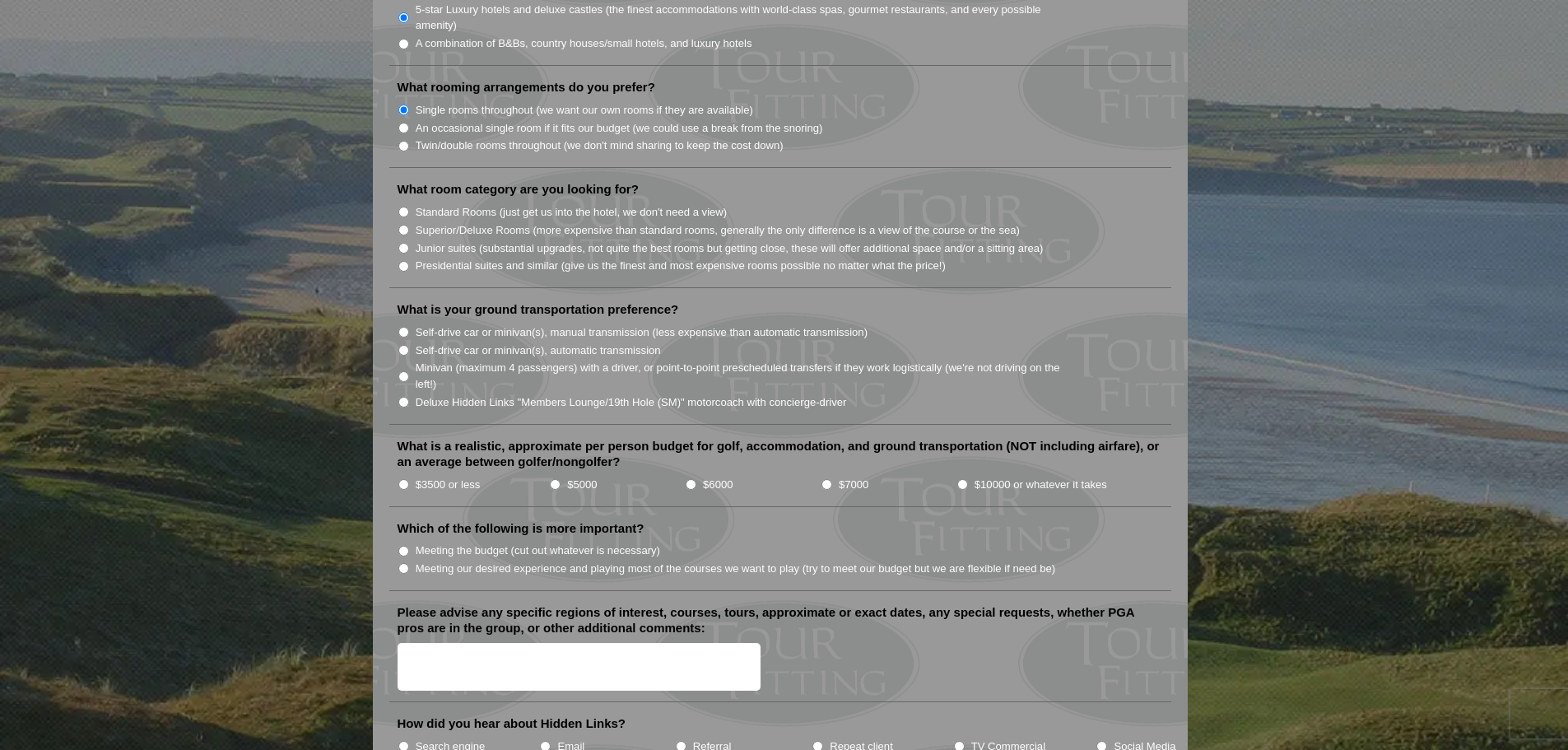click on "Superior/Deluxe Rooms (more expensive than standard rooms, generally the only difference is a view of the course or the sea)" at bounding box center (403, 230) 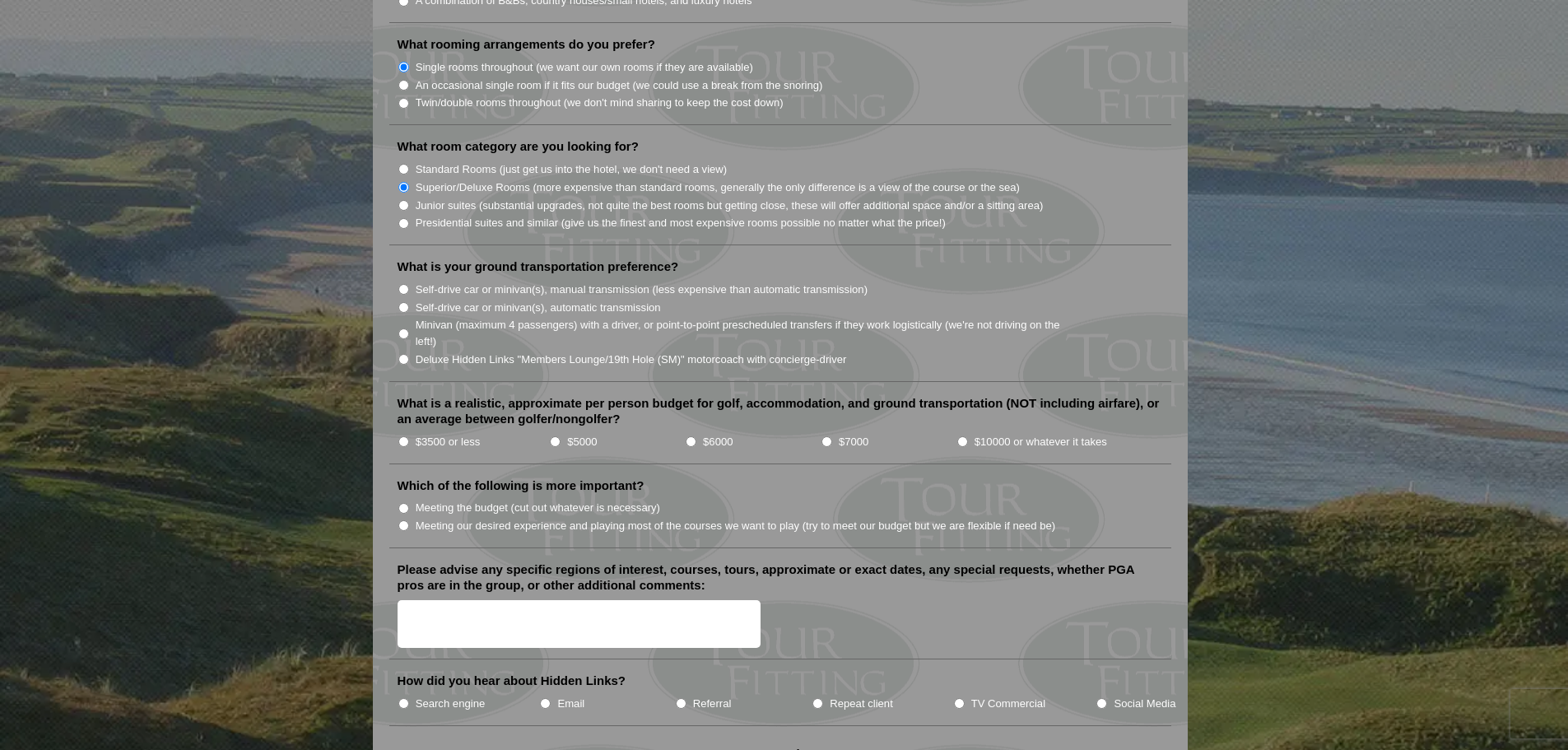 scroll, scrollTop: 1564, scrollLeft: 0, axis: vertical 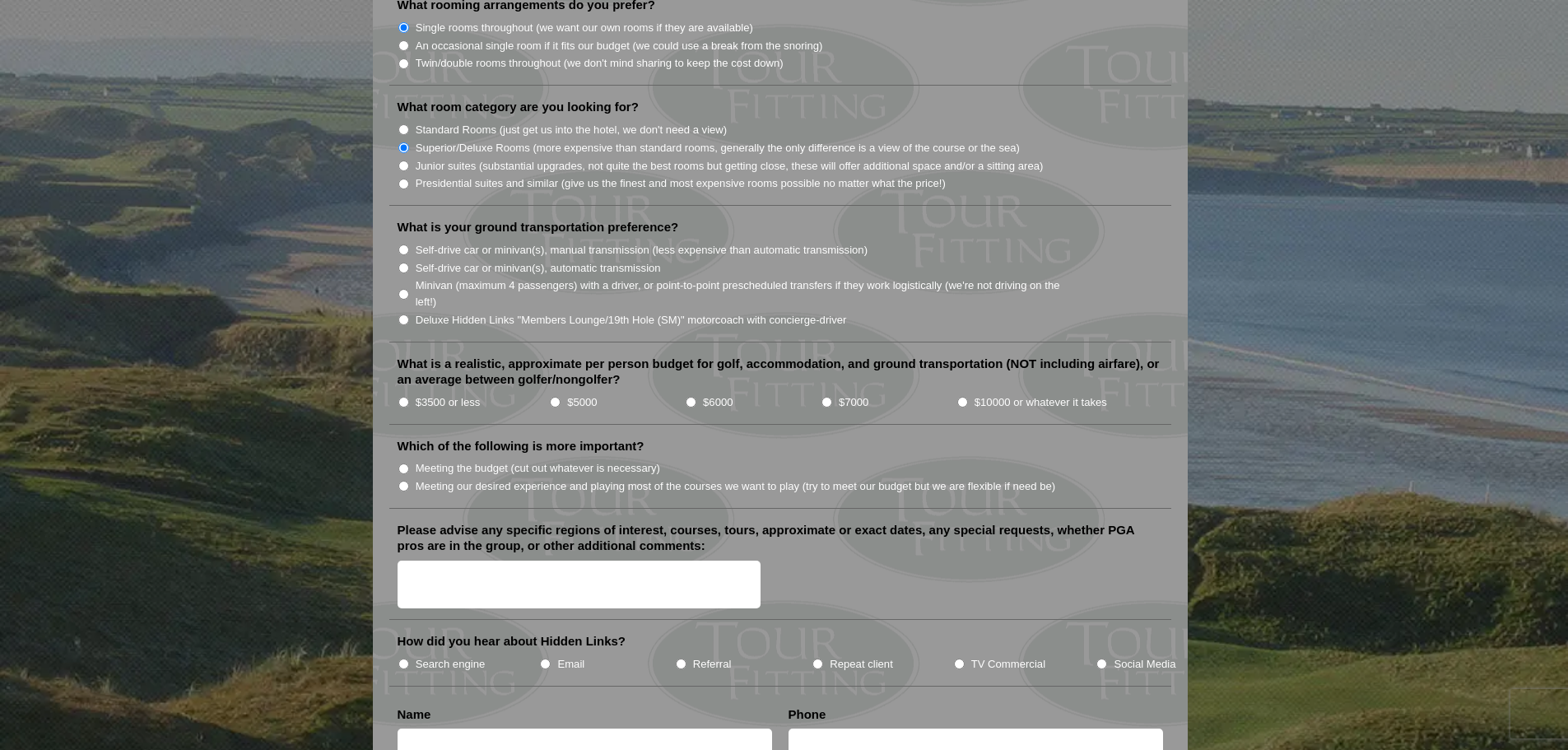 click on "Minivan (maximum 4 passengers) with a driver, or point-to-point prescheduled transfers if they work logistically (we're not driving on the left!)" at bounding box center [403, 294] 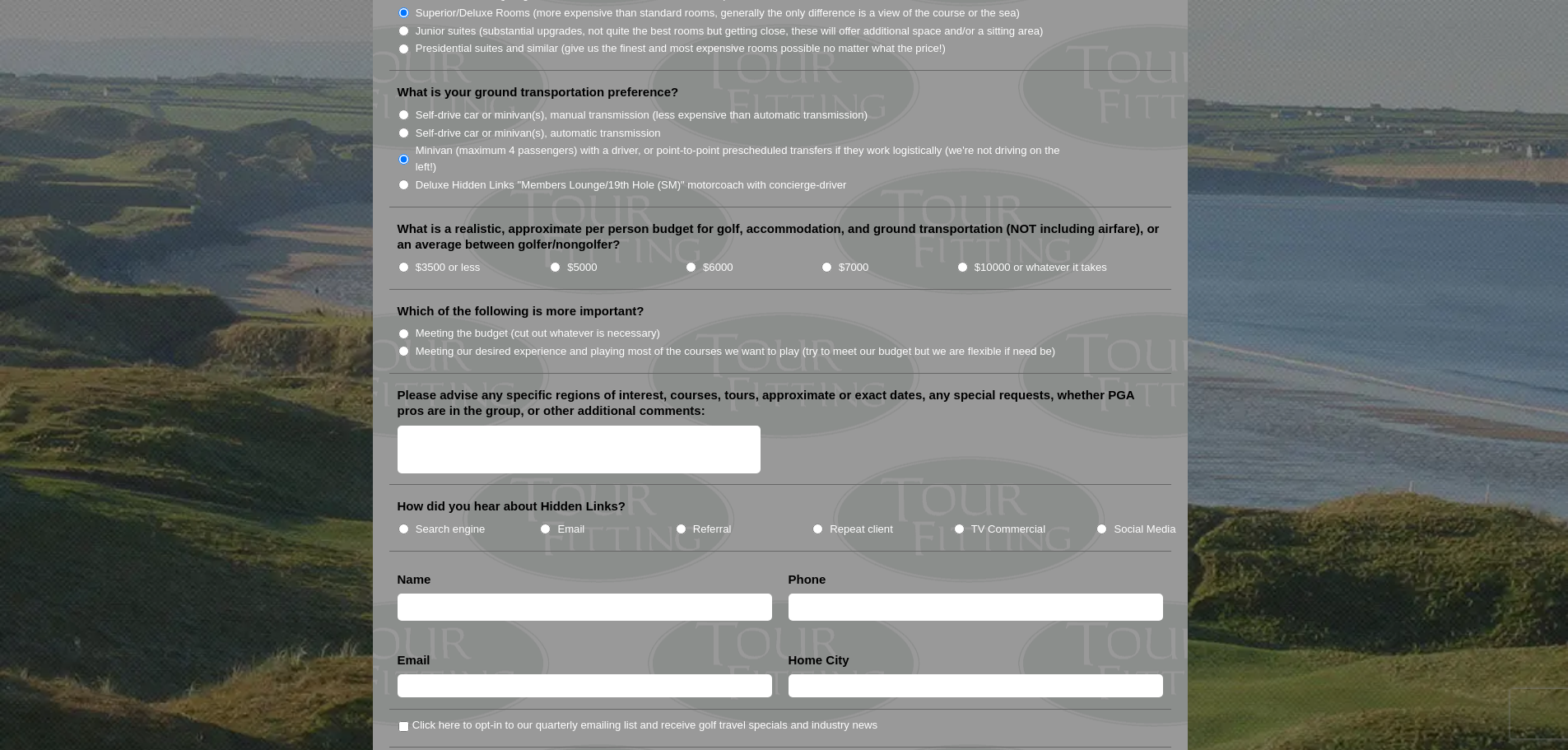 scroll, scrollTop: 1729, scrollLeft: 0, axis: vertical 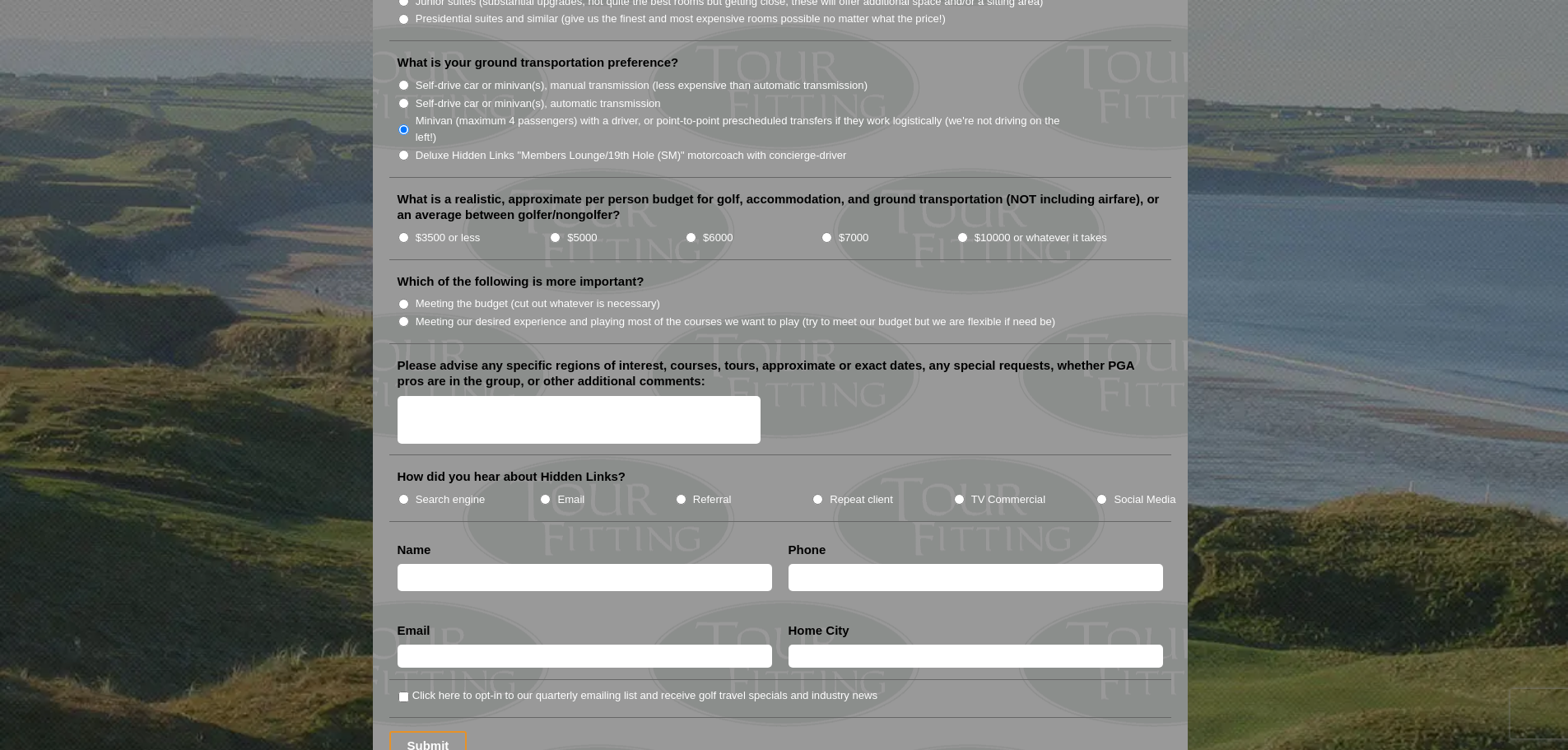 click on "$5000" at bounding box center (555, 237) 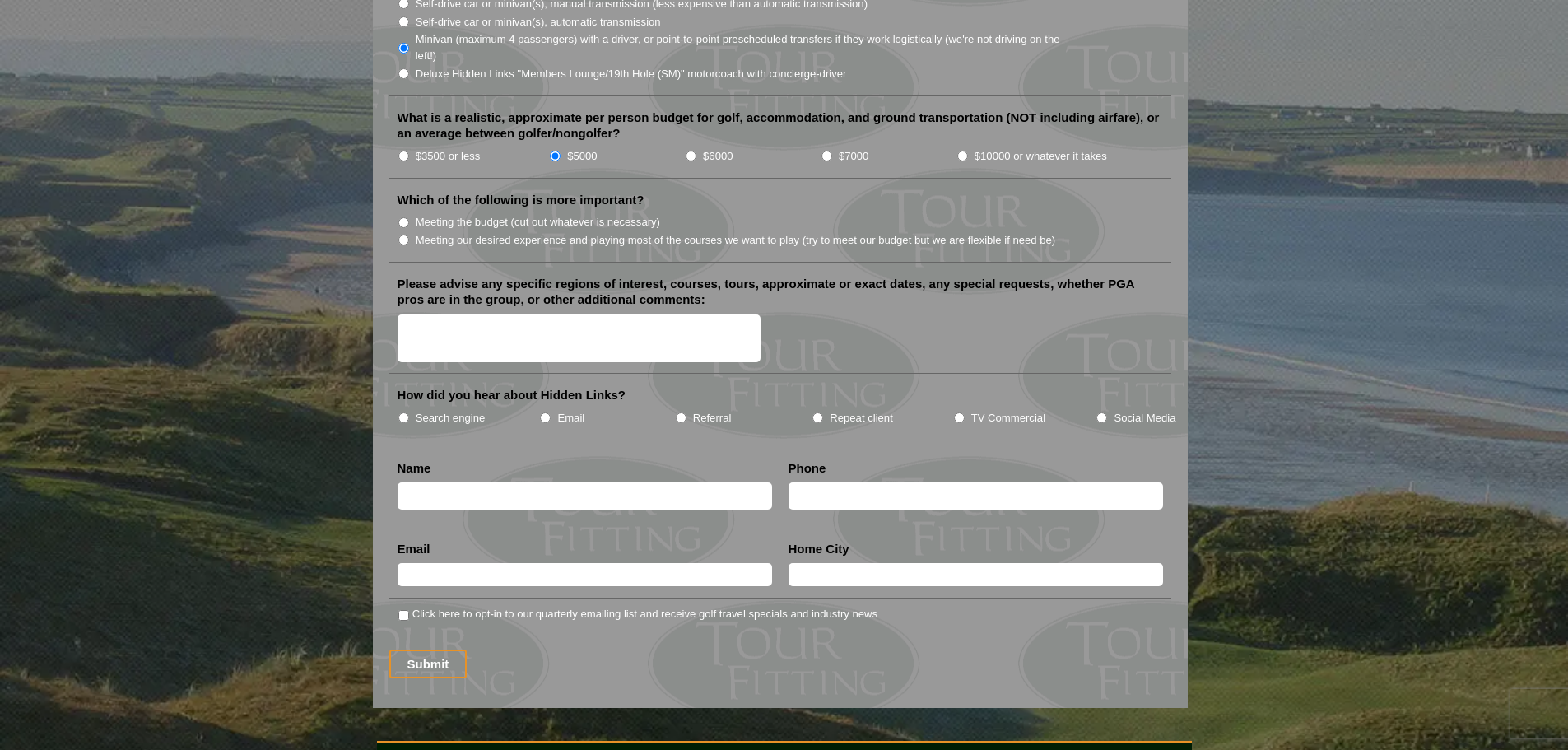 scroll, scrollTop: 1811, scrollLeft: 0, axis: vertical 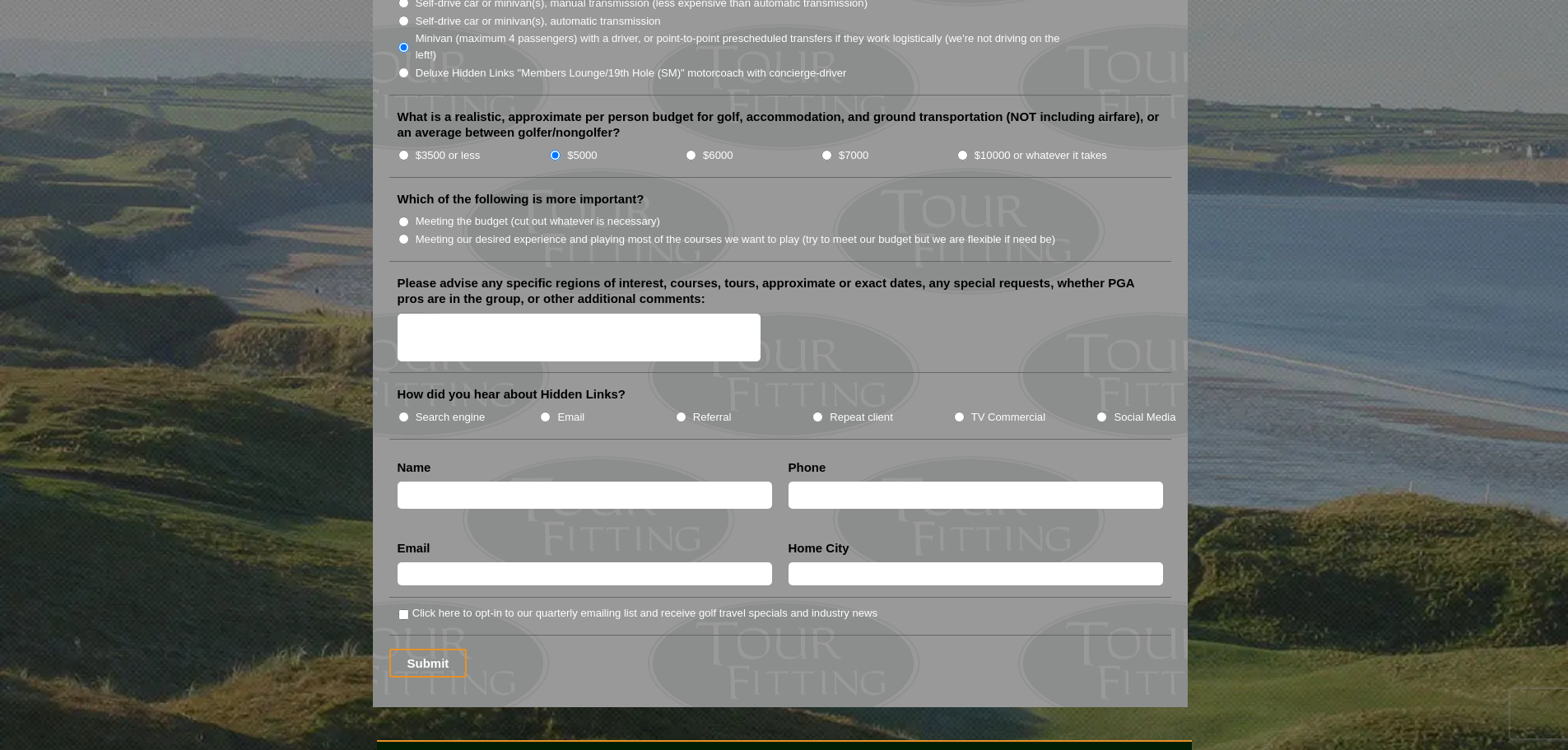 click on "Meeting our desired experience and playing most of the courses we want to play (try to meet our budget but we are flexible if need be)" at bounding box center (403, 239) 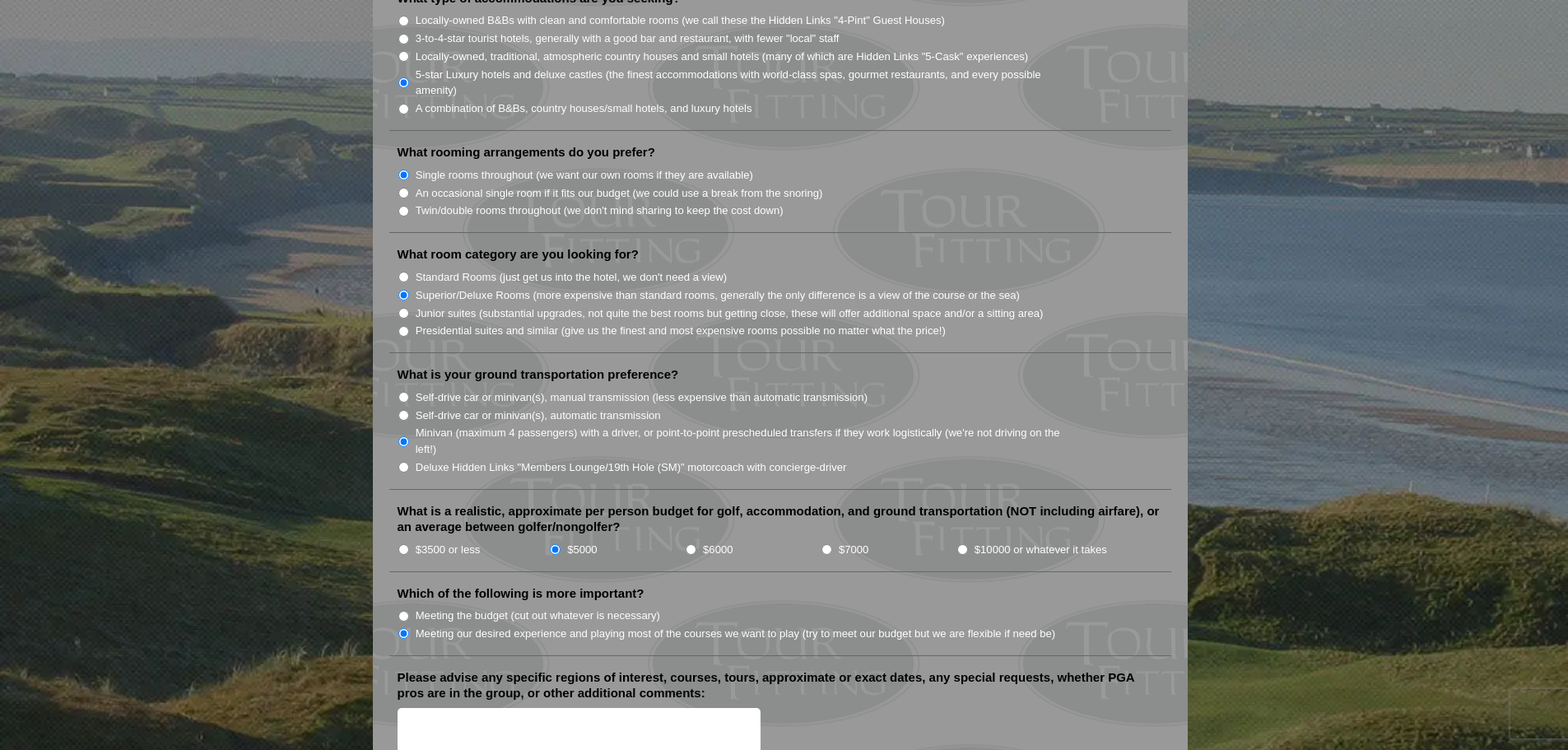 scroll, scrollTop: 1070, scrollLeft: 0, axis: vertical 